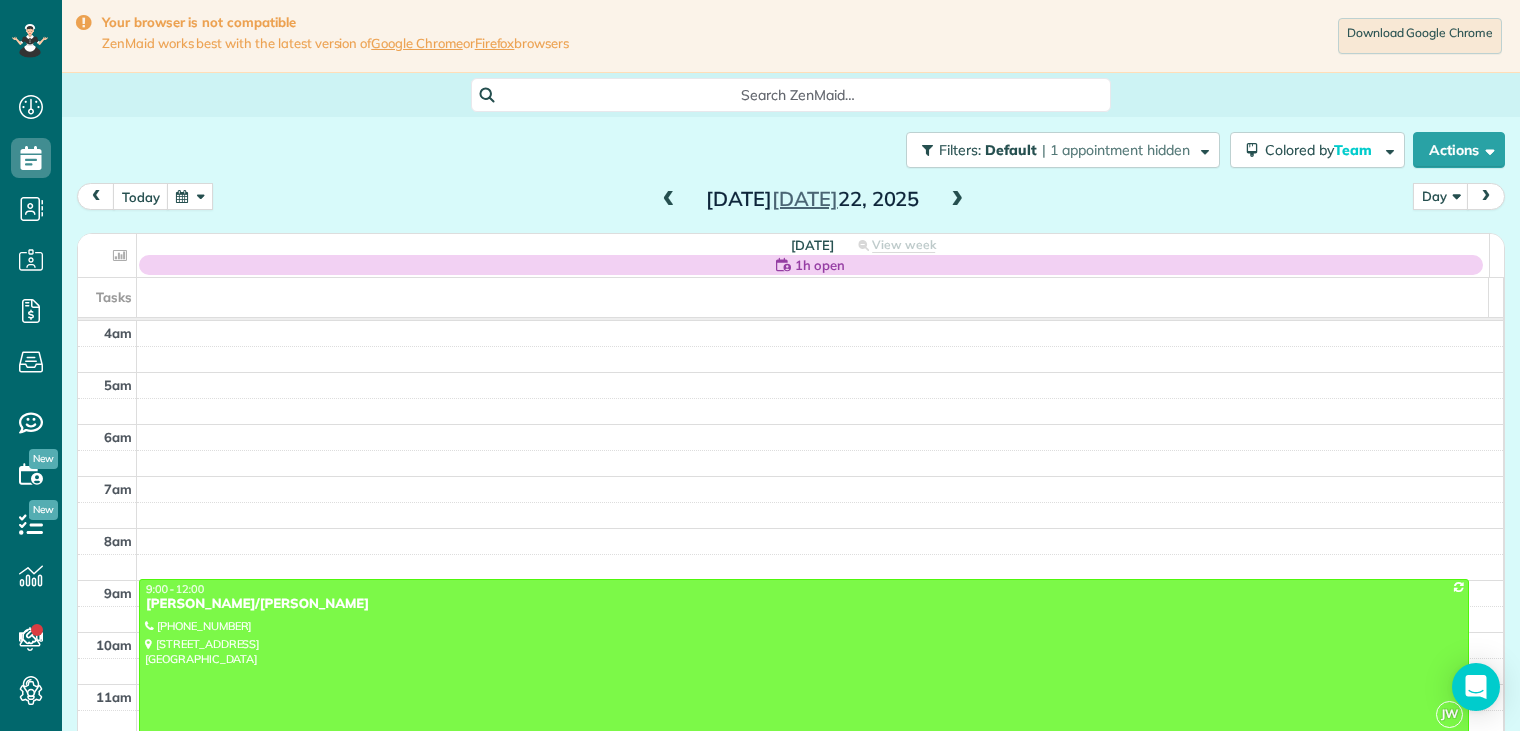 scroll, scrollTop: 0, scrollLeft: 0, axis: both 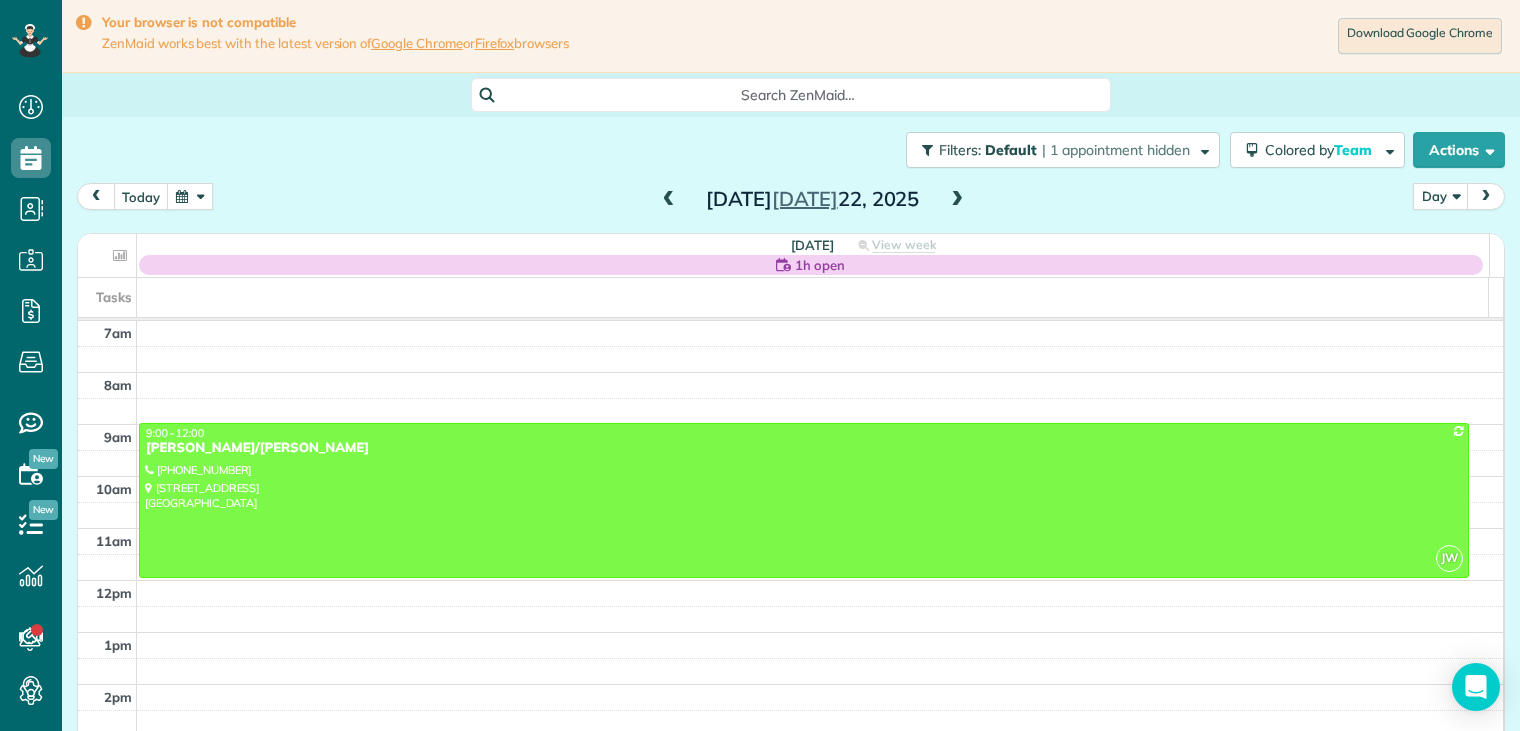 click at bounding box center [96, 196] 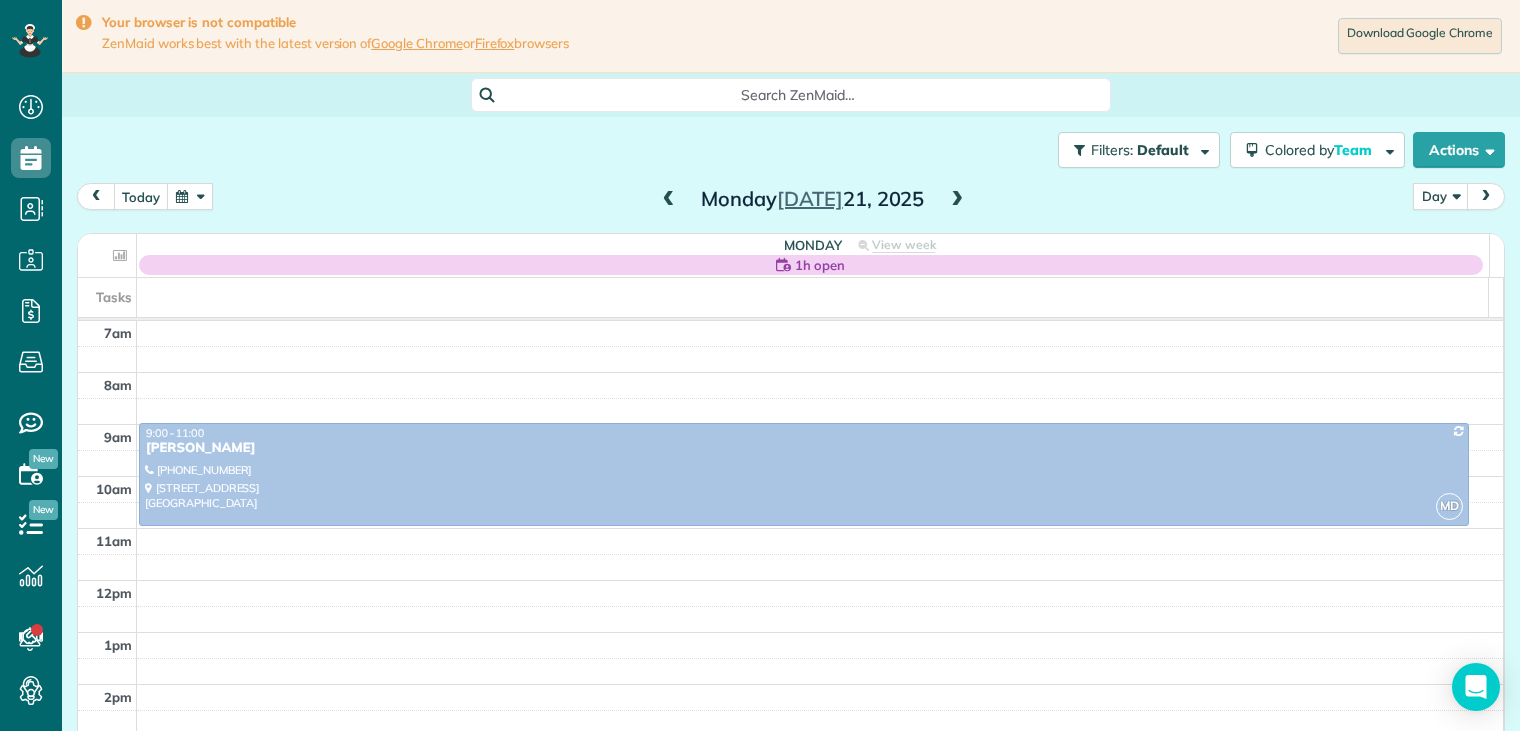 click at bounding box center (96, 196) 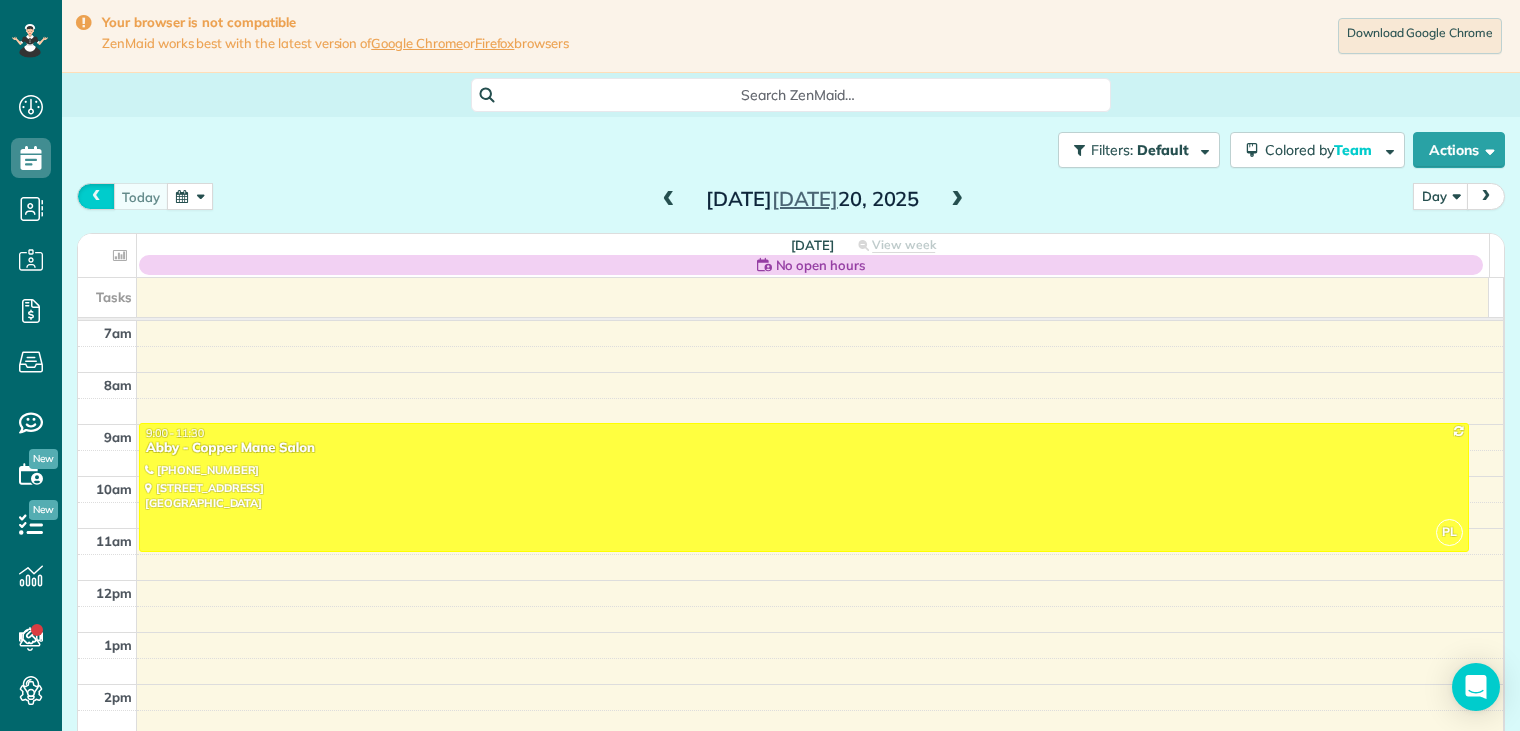 click at bounding box center (96, 196) 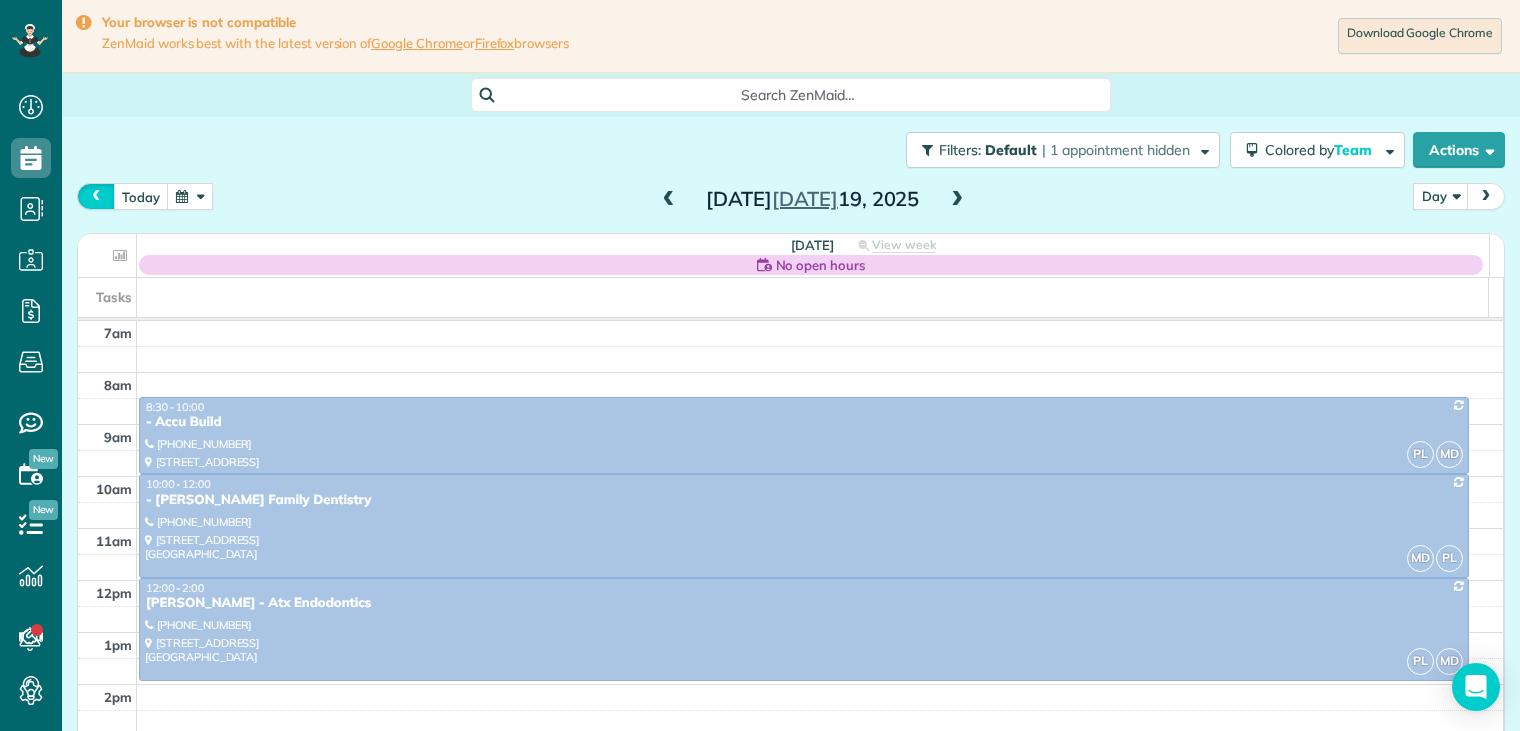 click at bounding box center (96, 196) 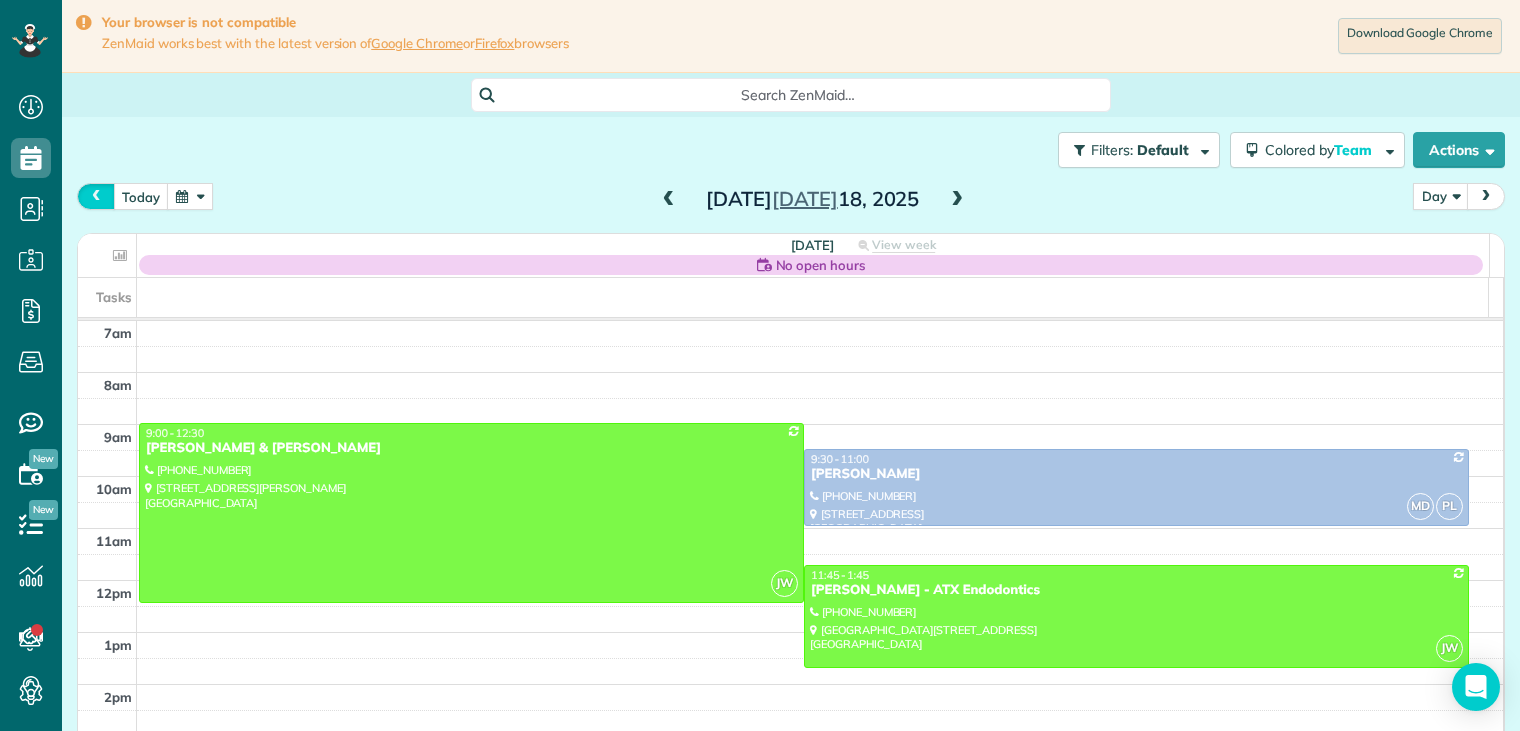 click at bounding box center [96, 196] 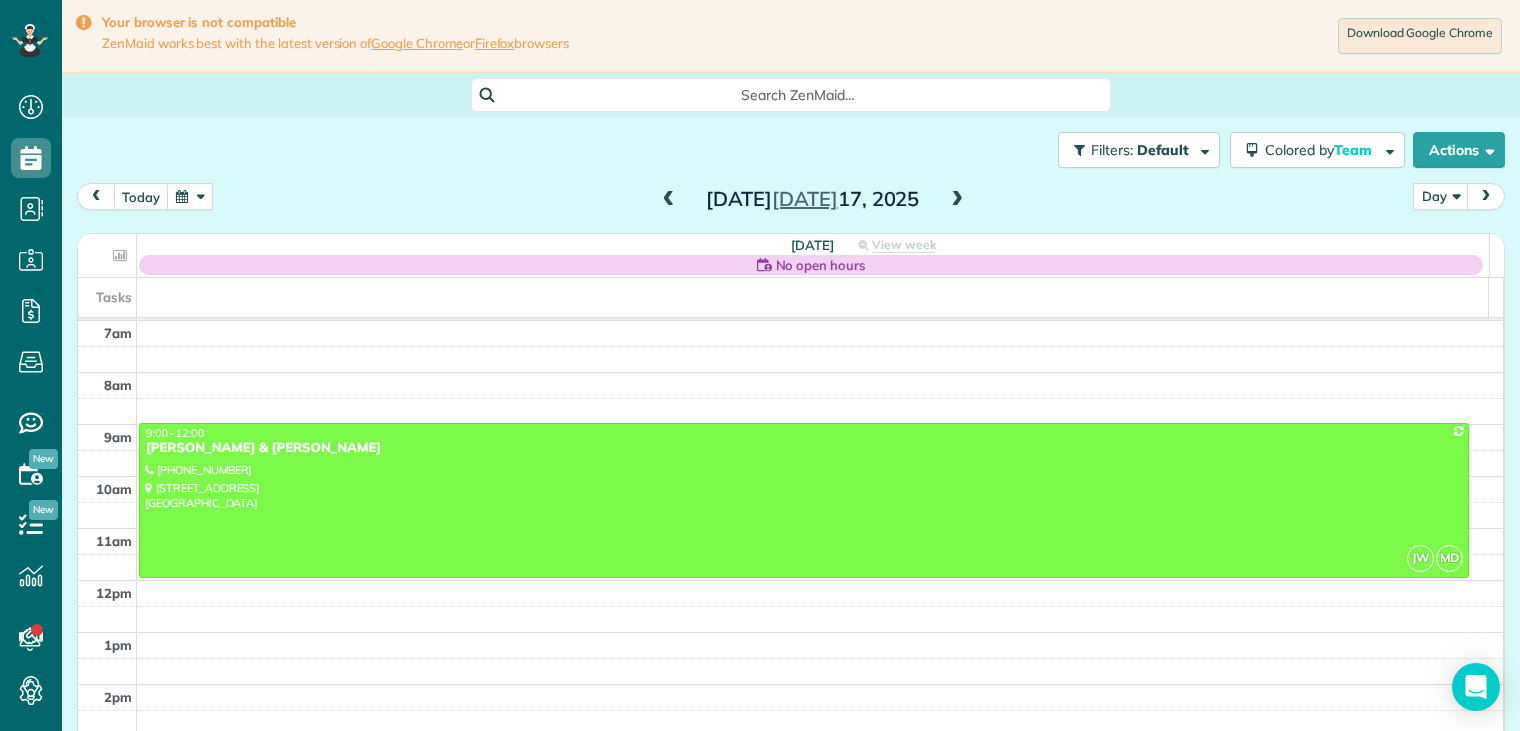 click at bounding box center (96, 196) 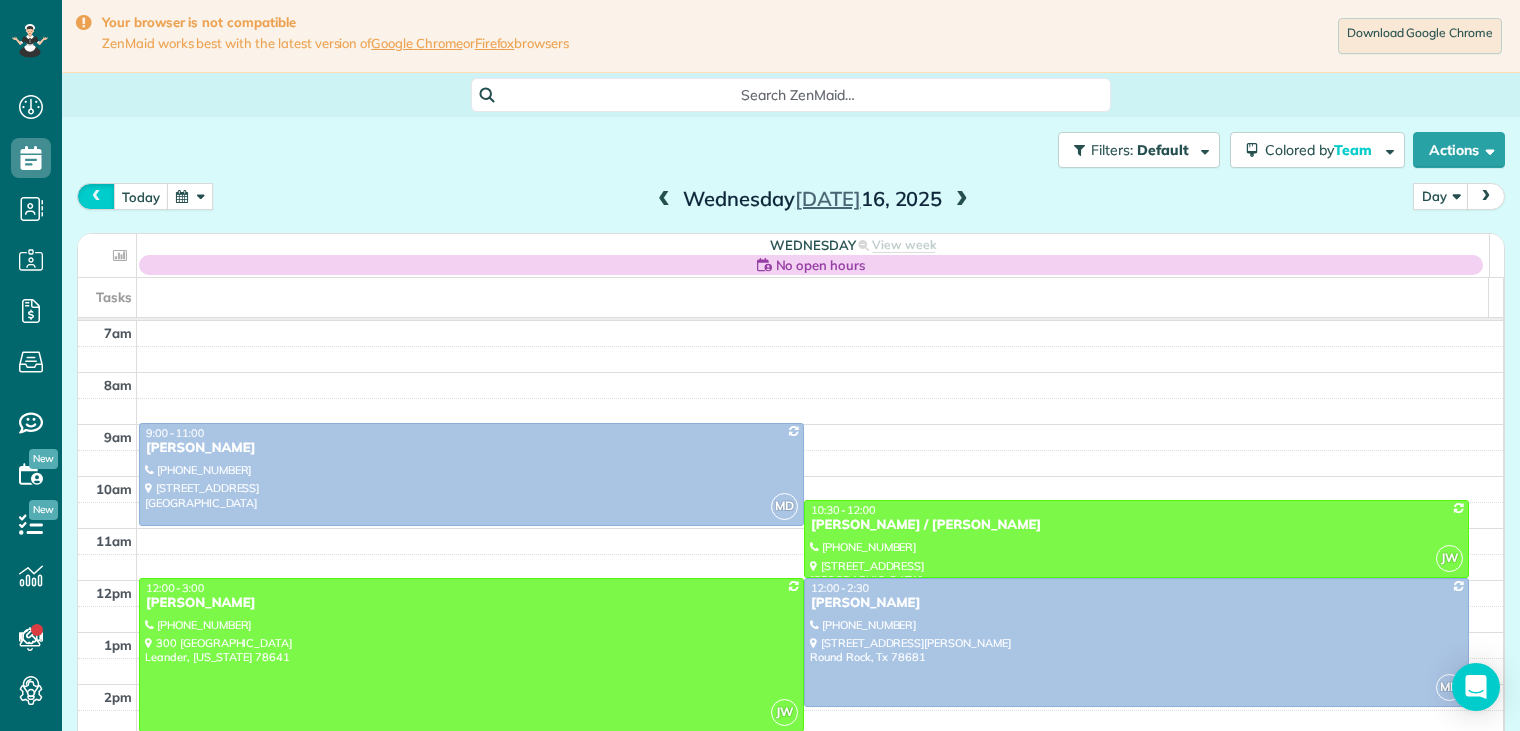 click at bounding box center (96, 196) 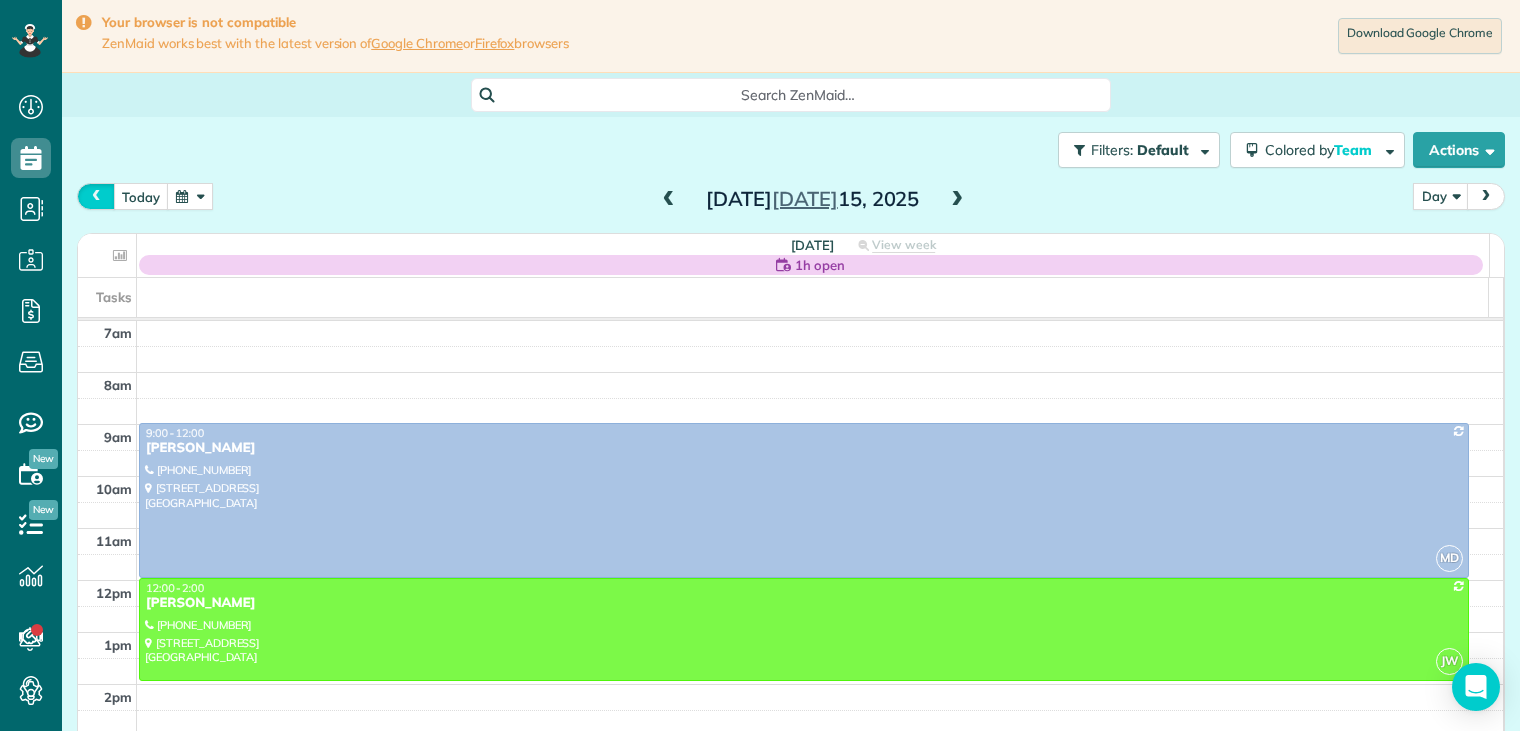 click at bounding box center (96, 196) 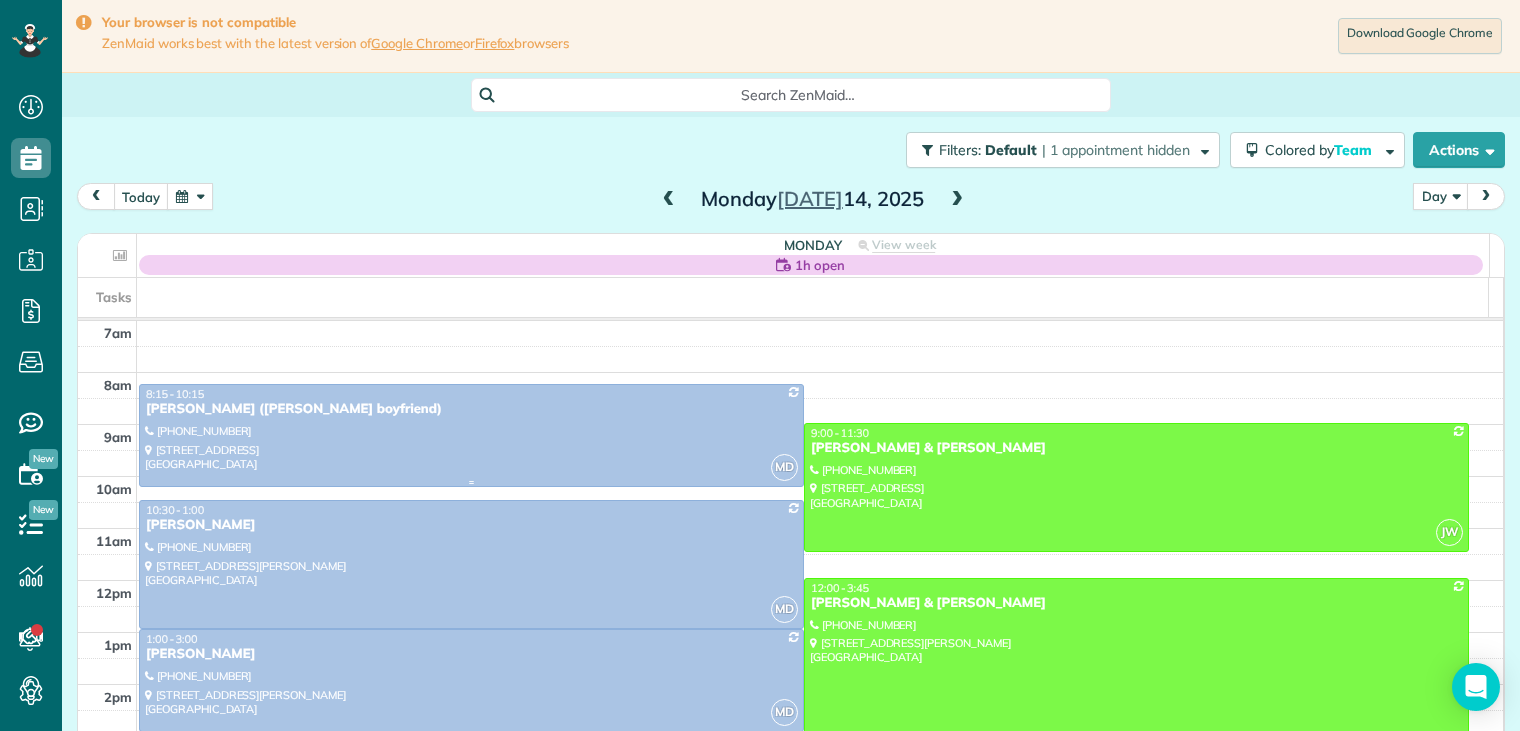 click at bounding box center [471, 435] 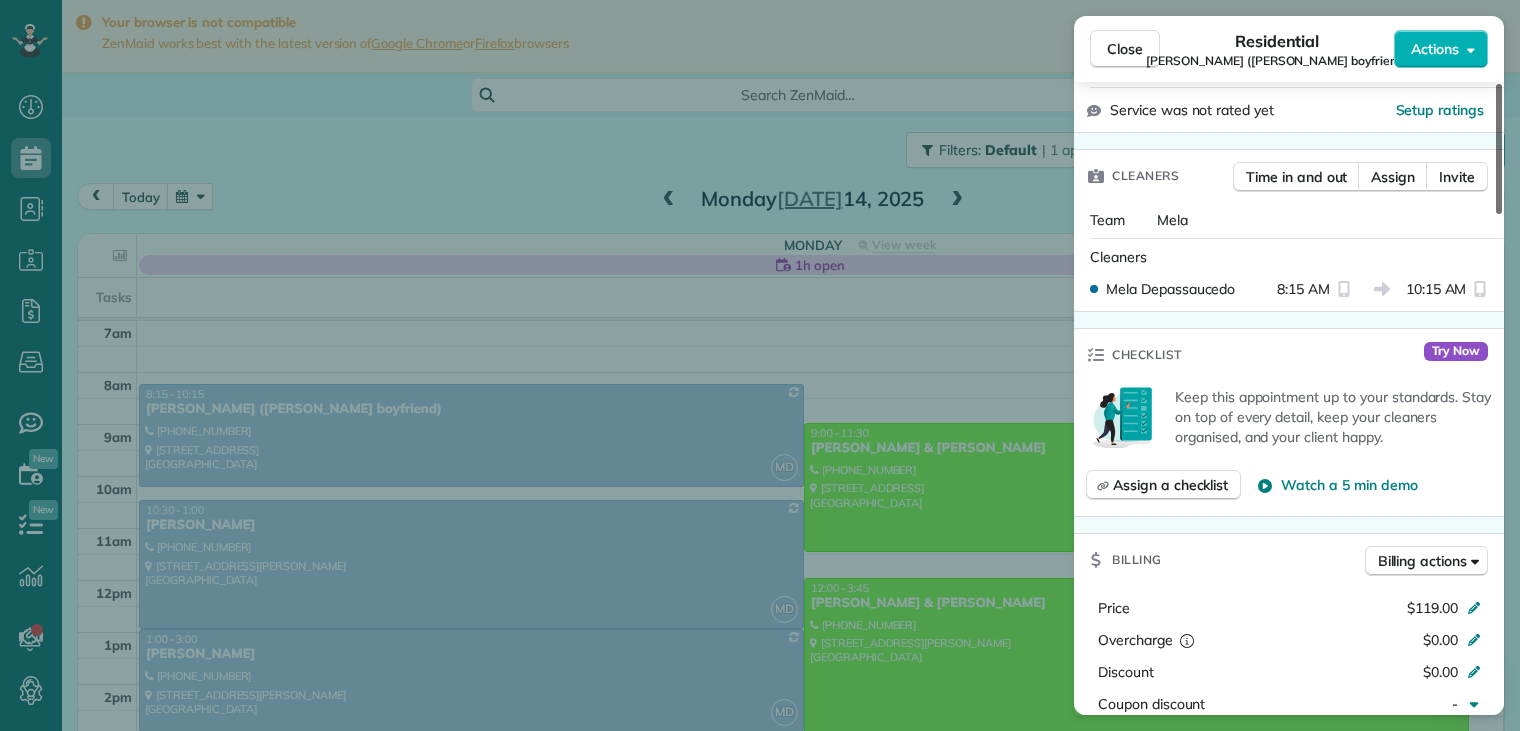 scroll, scrollTop: 529, scrollLeft: 0, axis: vertical 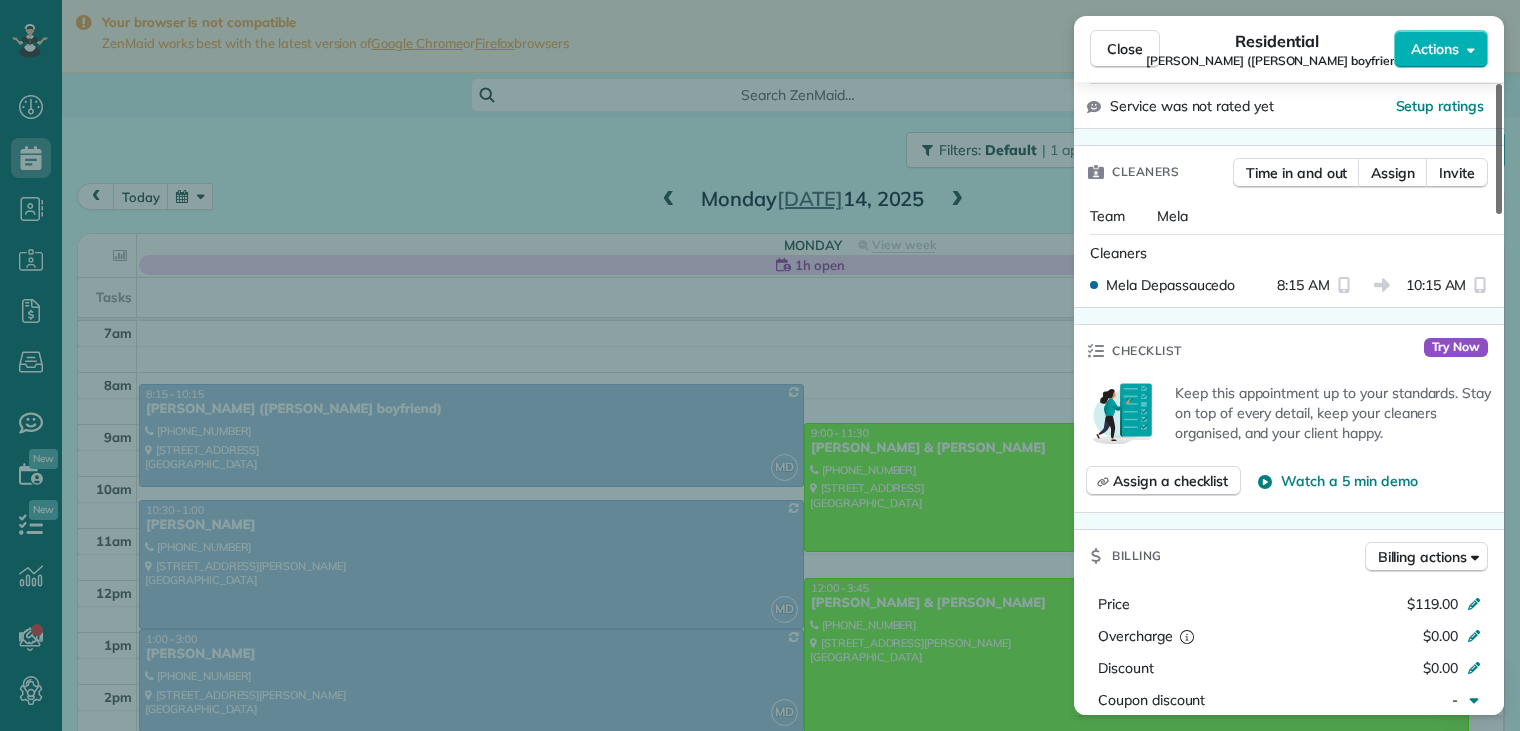 drag, startPoint x: 1499, startPoint y: 205, endPoint x: 1531, endPoint y: 314, distance: 113.600174 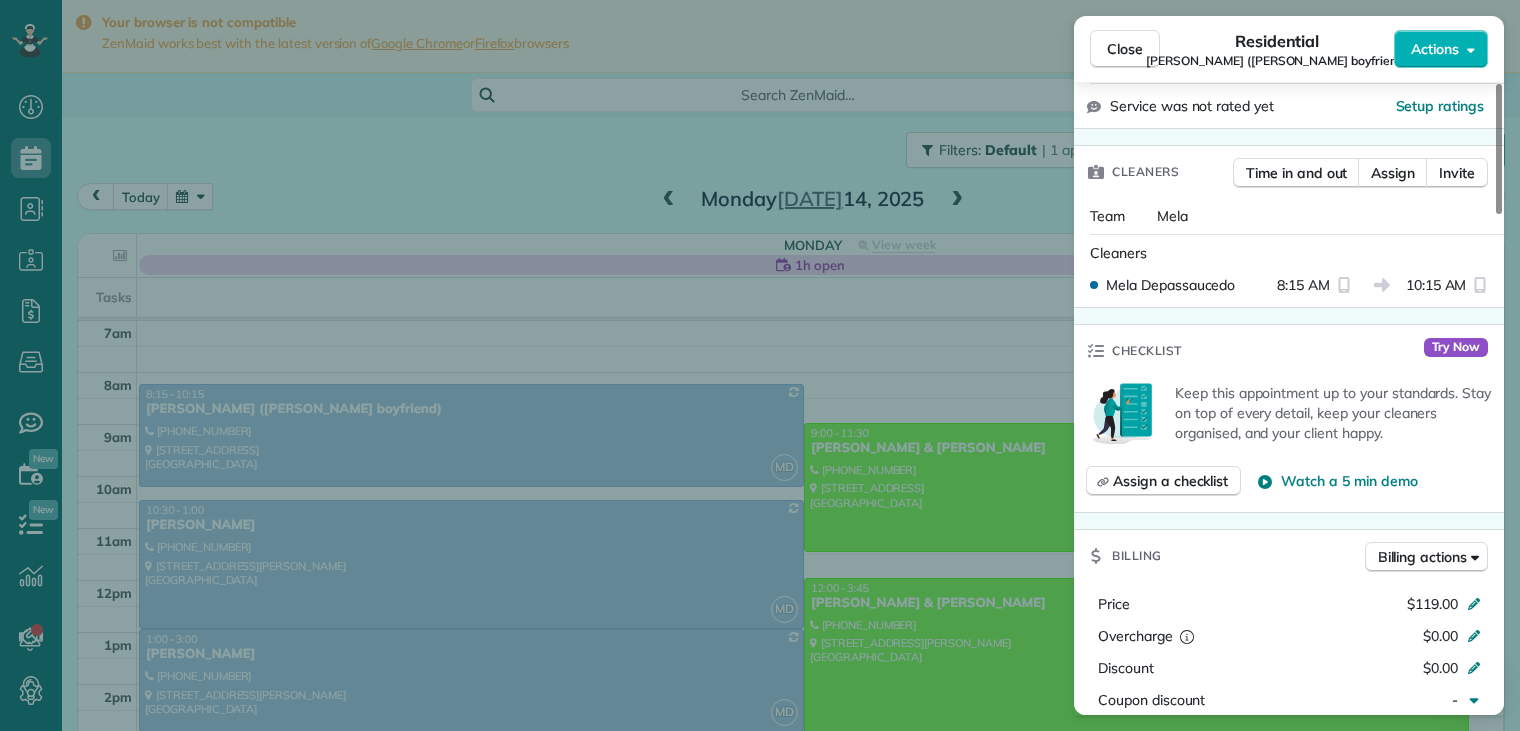 click on "Close Residential [PERSON_NAME] ([PERSON_NAME] boyfriend) Actions Status Active [PERSON_NAME] ([PERSON_NAME] boyfriend) · Open profile Work [PHONE_NUMBER] Copy Home [PHONE_NUMBER] Copy No email on record Add email View Details Residential [DATE] ( last week ) 8:15 AM 10:15 AM 2 hours and 0 minutes Repeats every 4 weeks Edit recurring service Previous ([DATE]) Next ([DATE]) [STREET_ADDRESS] Service was not rated yet Setup ratings Cleaners Time in and out Assign Invite Team Mela Cleaners Mela   Depassaucedo 8:15 AM 10:15 AM Checklist Try Now Keep this appointment up to your standards. Stay on top of every detail, keep your cleaners organised, and your client happy. Assign a checklist Watch a 5 min demo Billing Billing actions Price $119.00 Overcharge $0.00 Discount $0.00 Coupon discount - Primary tax Sales Tax (8.25%) $9.82 Secondary tax - Total appointment price $128.82 Tips collected New feature! $0.00 Unpaid Mark as paid Total including tip $128.82 Get paid online in no-time! Notes 1" at bounding box center (760, 365) 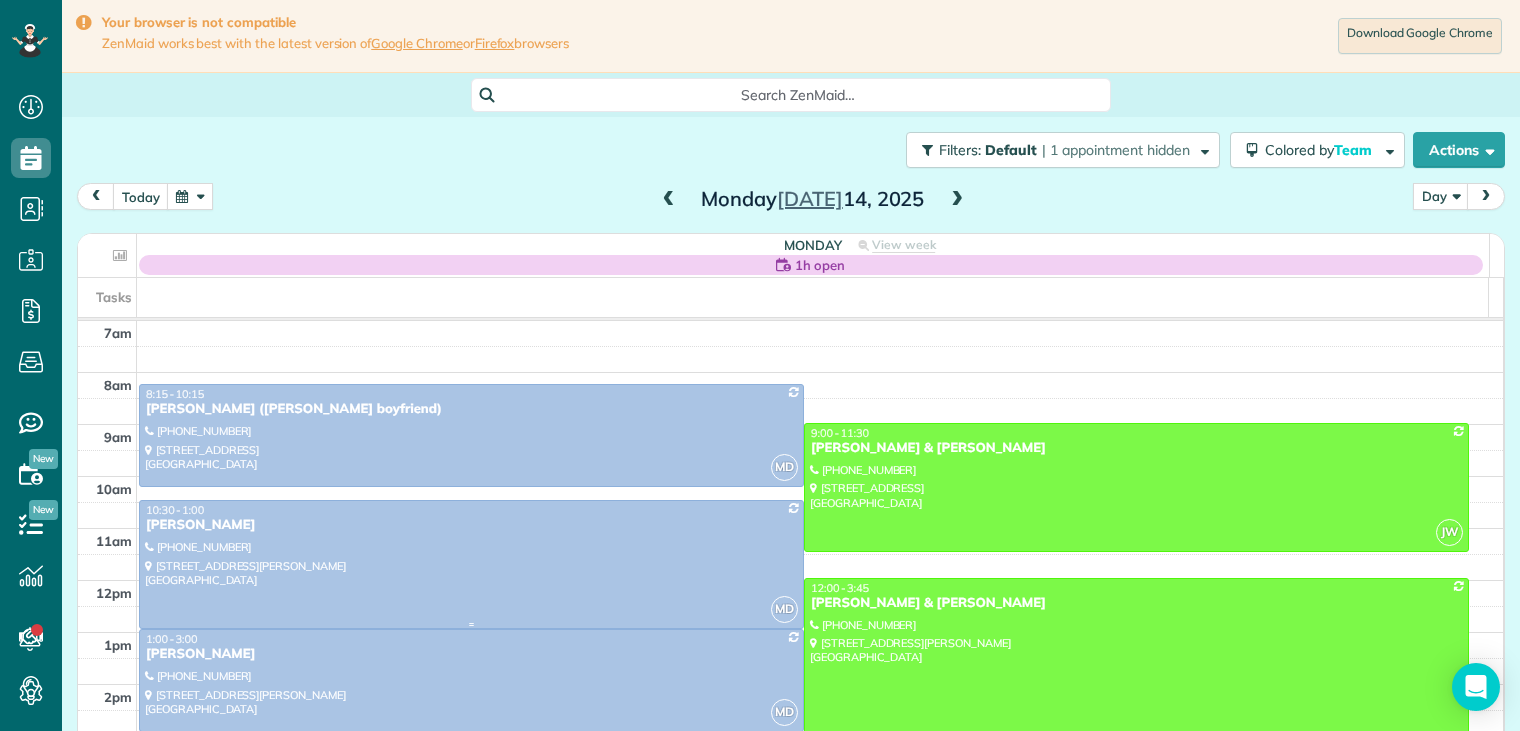 click at bounding box center [471, 564] 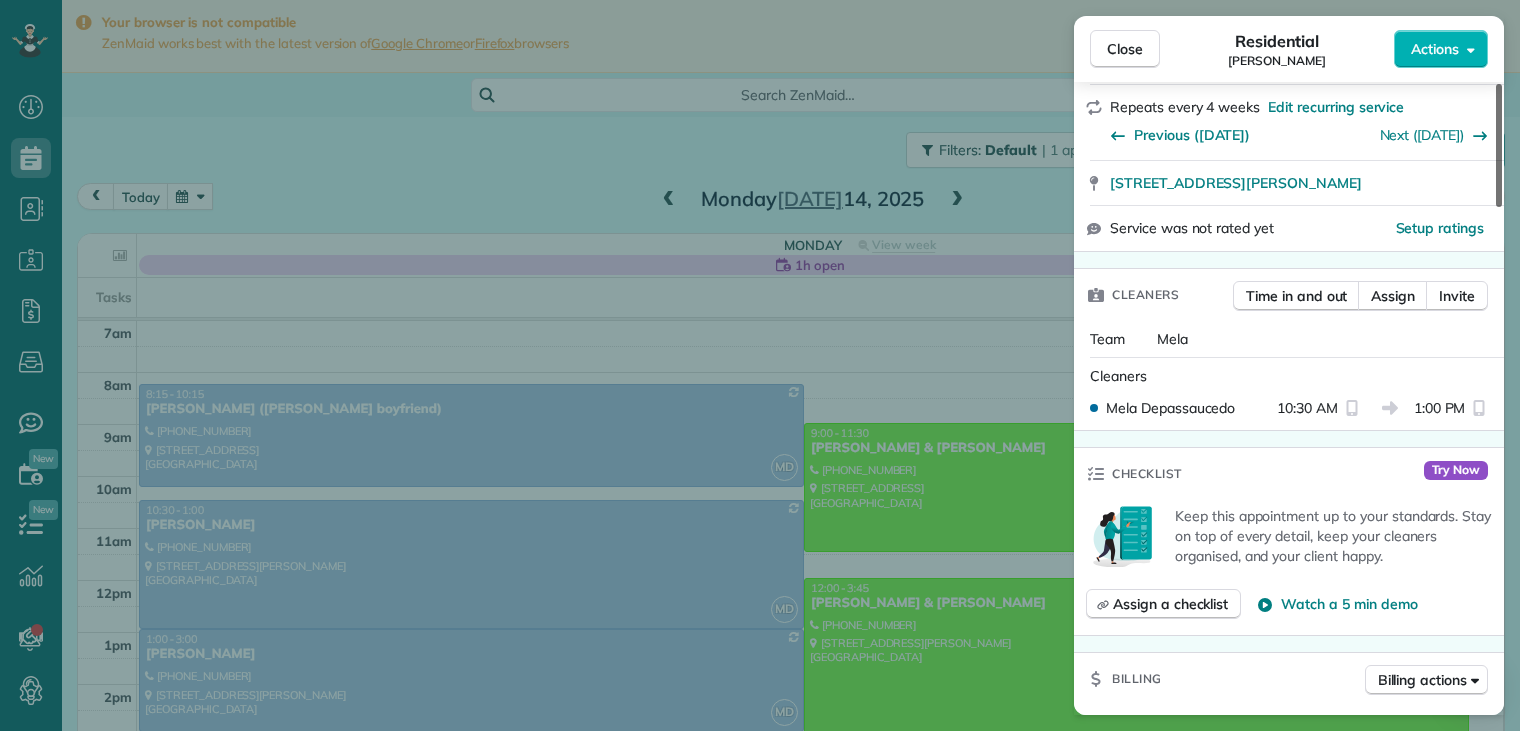 scroll, scrollTop: 636, scrollLeft: 0, axis: vertical 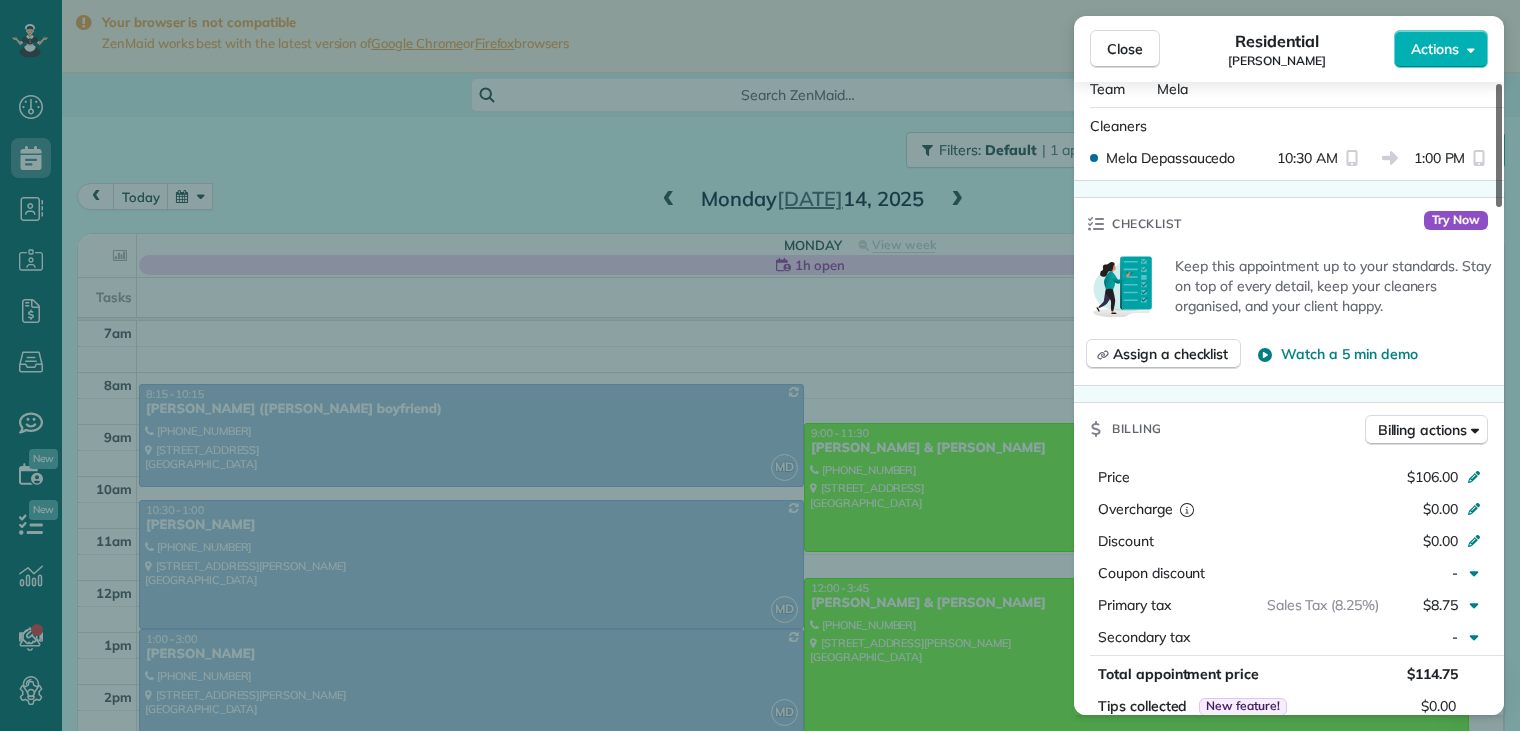 drag, startPoint x: 1500, startPoint y: 203, endPoint x: 1520, endPoint y: 327, distance: 125.60255 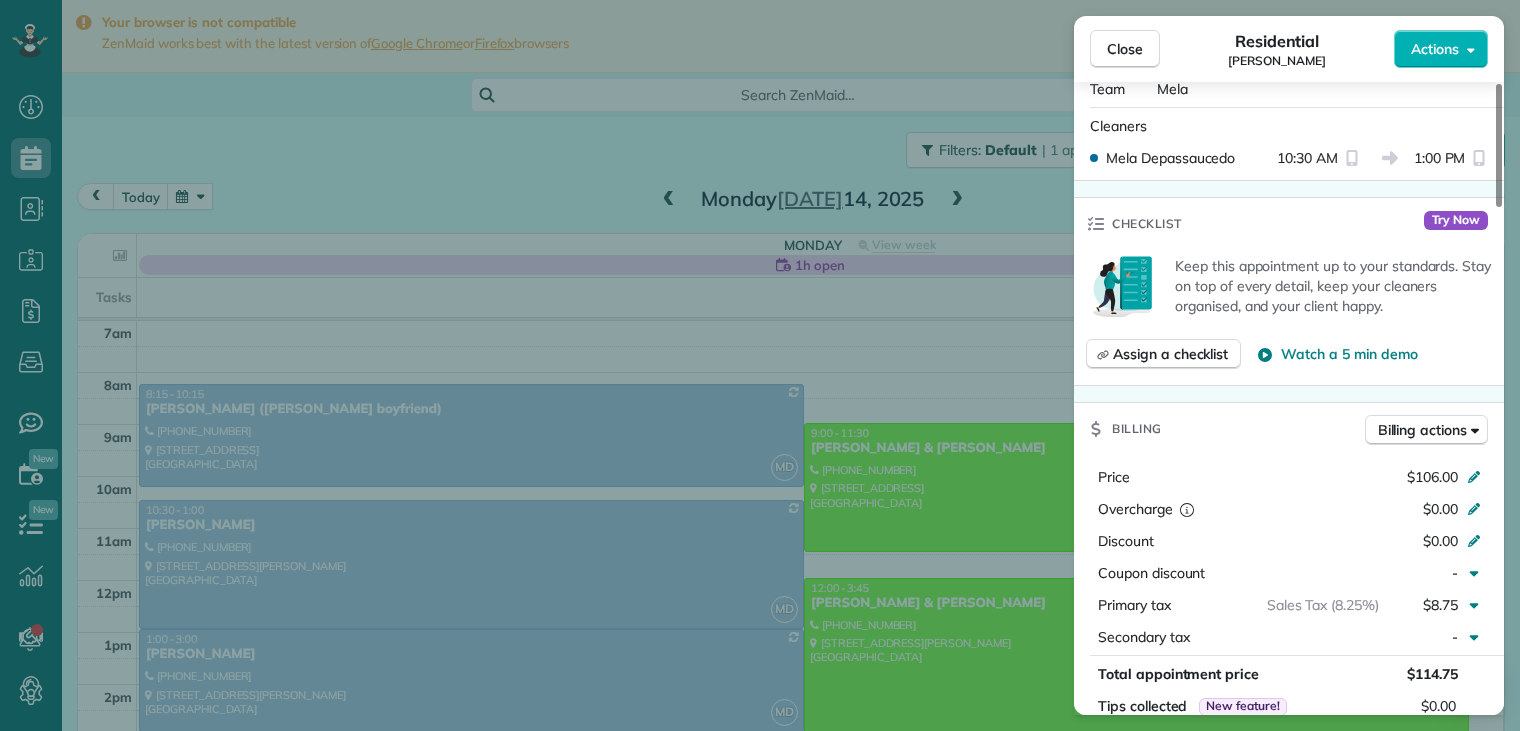 click on "Close Residential [PERSON_NAME] Actions Status Active [PERSON_NAME] · Open profile Work [PHONE_NUMBER] Copy Mobile [PHONE_NUMBER] Copy No email on record Add email View Details Residential [DATE] ( last week ) 10:30 AM 1:00 PM 2 hours and 30 minutes Repeats every 4 weeks Edit recurring service Previous ([DATE]) Next ([DATE]) [STREET_ADDRESS][PERSON_NAME] Service was not rated yet Setup ratings Cleaners Time in and out Assign Invite Team Mela Cleaners Mela   Depassaucedo 10:30 AM 1:00 PM Checklist Try Now Keep this appointment up to your standards. Stay on top of every detail, keep your cleaners organised, and your client happy. Assign a checklist Watch a 5 min demo Billing Billing actions Price $106.00 Overcharge $0.00 Discount $0.00 Coupon discount - Primary tax Sales Tax (8.25%) $8.75 Secondary tax - Total appointment price $114.75 Tips collected New feature! $0.00 Unpaid Mark as paid Total including tip $114.75 Get paid online in no-time! Charge customer credit card 2 1" at bounding box center (760, 365) 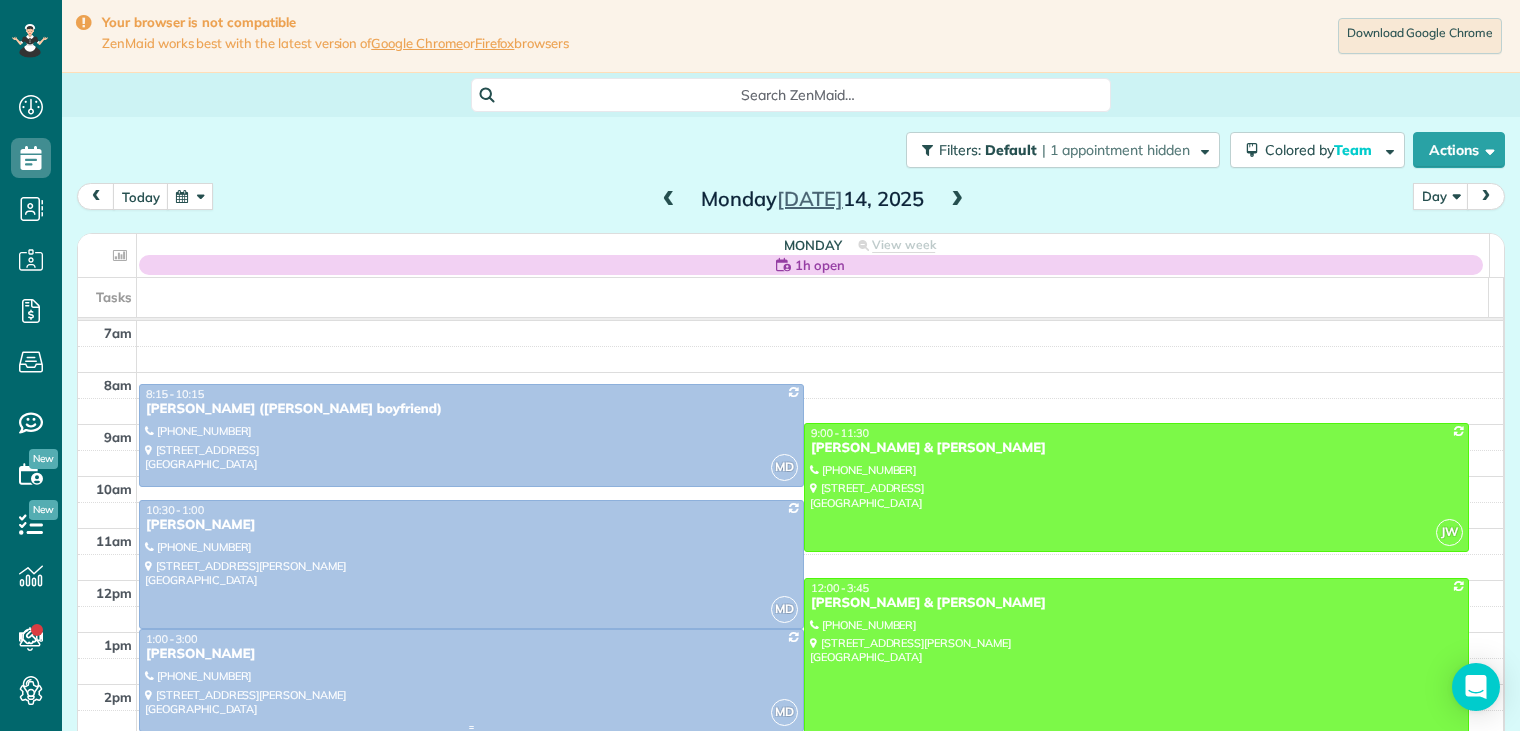 click at bounding box center (471, 680) 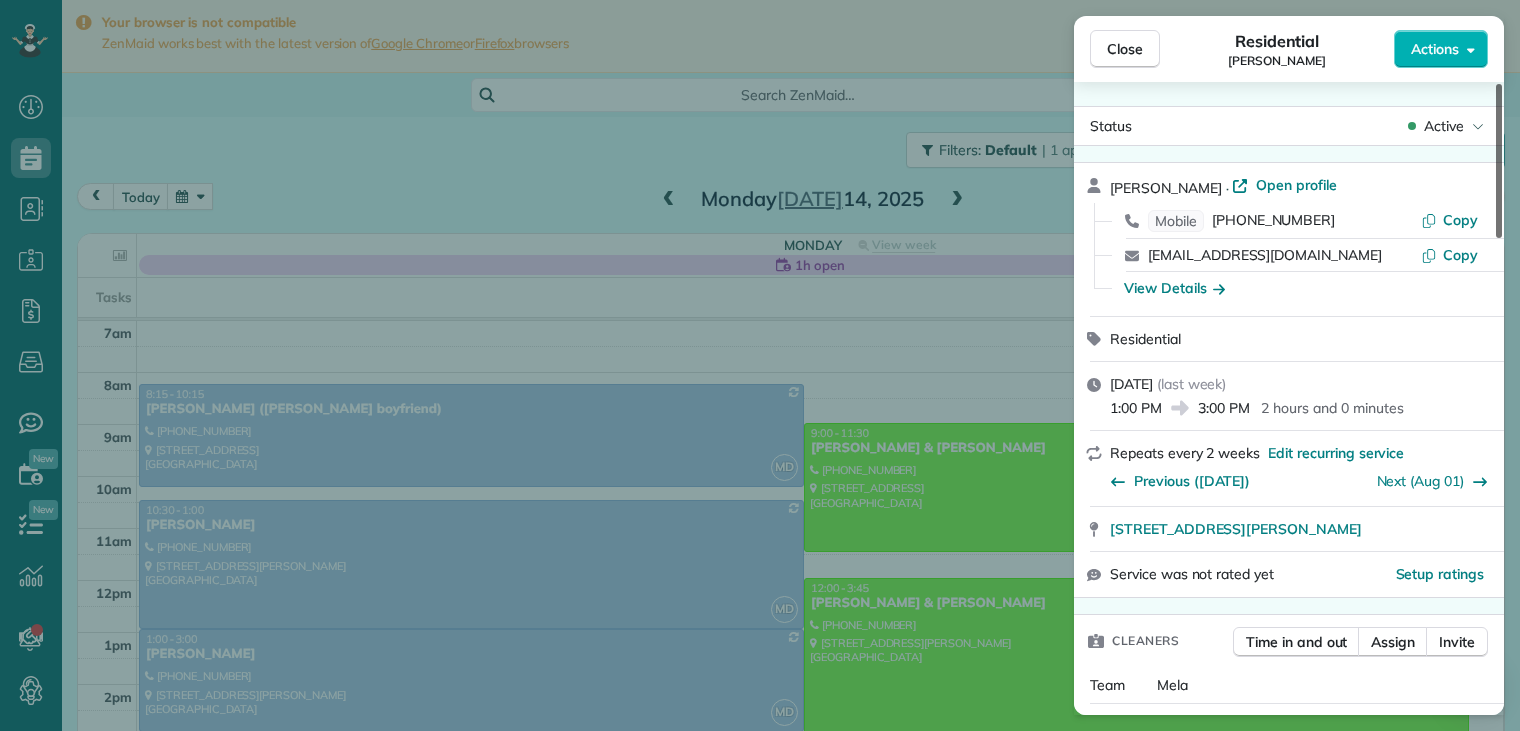 click at bounding box center (1499, 161) 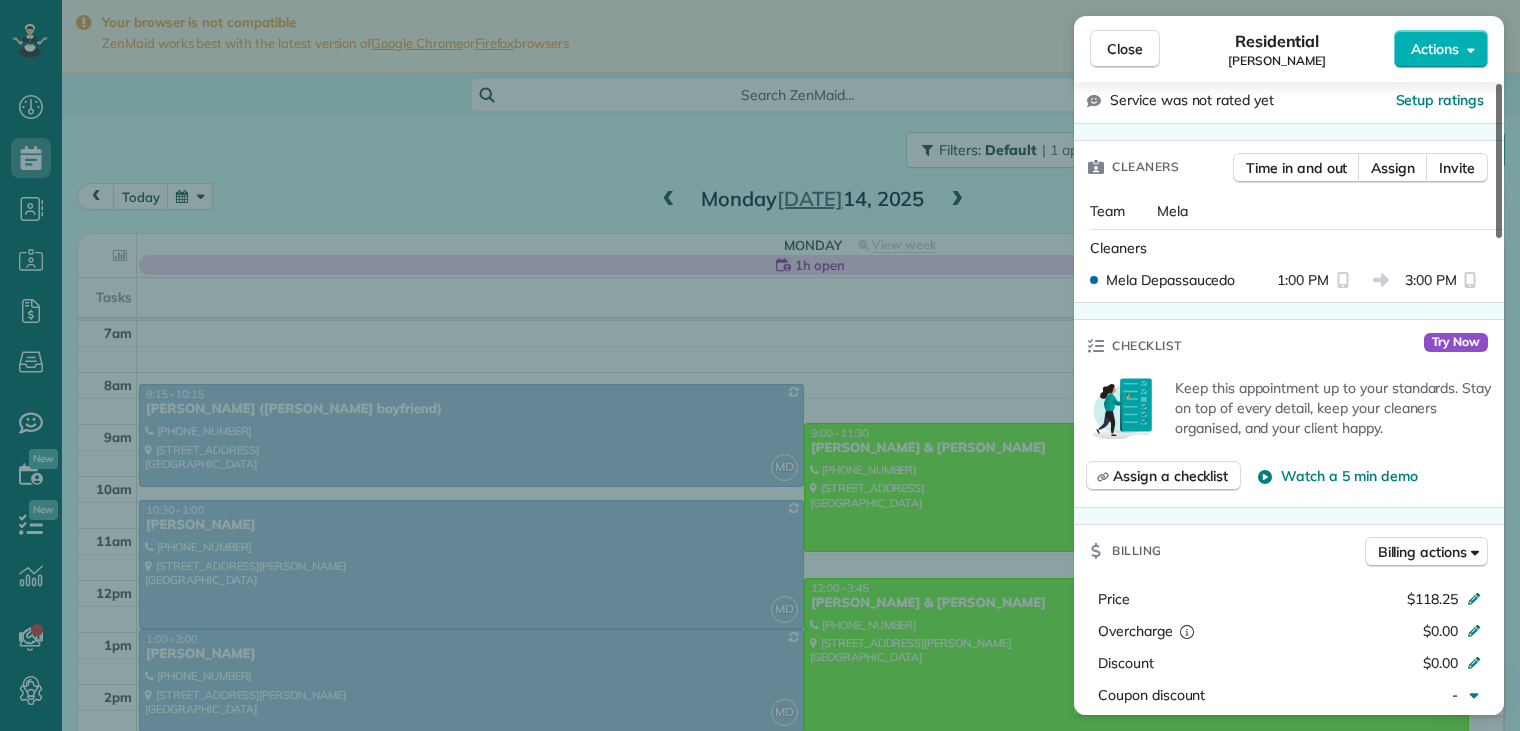 scroll, scrollTop: 510, scrollLeft: 0, axis: vertical 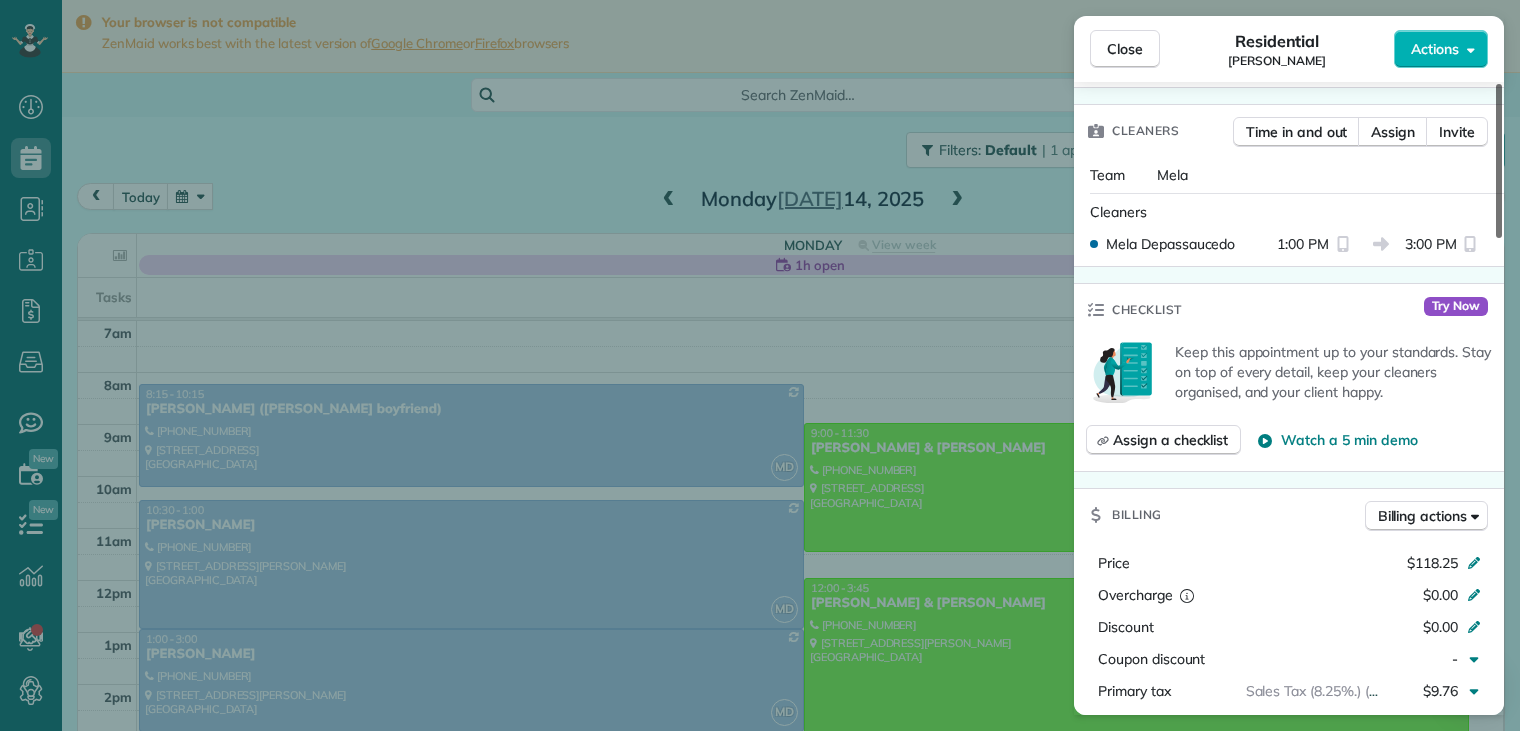 drag, startPoint x: 1500, startPoint y: 199, endPoint x: 1531, endPoint y: 323, distance: 127.81628 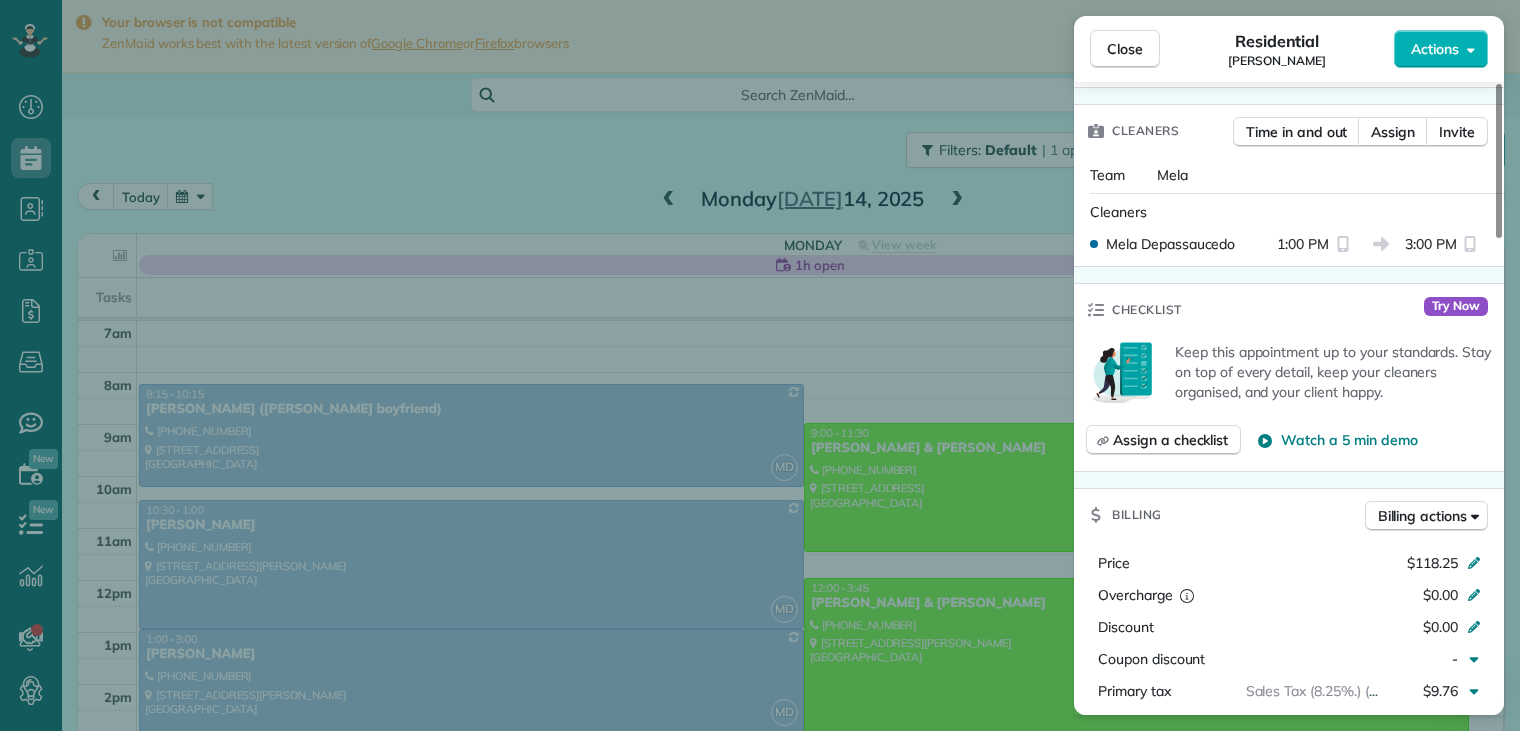click on "Close Residential [PERSON_NAME] Actions Status Active [PERSON_NAME] · Open profile Mobile [PHONE_NUMBER] Copy [EMAIL_ADDRESS][DOMAIN_NAME] Copy View Details Residential [DATE] ( last week ) 1:00 PM 3:00 PM 2 hours and 0 minutes Repeats every 2 weeks Edit recurring service Previous ([DATE]) Next ([DATE]) [STREET_ADDRESS][PERSON_NAME] Service was not rated yet Setup ratings Cleaners Time in and out Assign Invite Team Mela Cleaners [PERSON_NAME] 1:00 PM 3:00 PM Checklist Try Now Keep this appointment up to your standards. Stay on top of every detail, keep your cleaners organised, and your client happy. Assign a checklist Watch a 5 min demo Billing Billing actions Price $118.25 Overcharge $0.00 Discount $0.00 Coupon discount - Primary tax Sales Tax (8.25%.) (8.25%) $9.76 Secondary tax - Total appointment price $128.01 Tips collected New feature! $0.00 Unpaid Mark as paid Total including tip $128.01 Get paid online in no-time! Send an invoice and reward your cleaners with tips Work items   Notes" at bounding box center [760, 365] 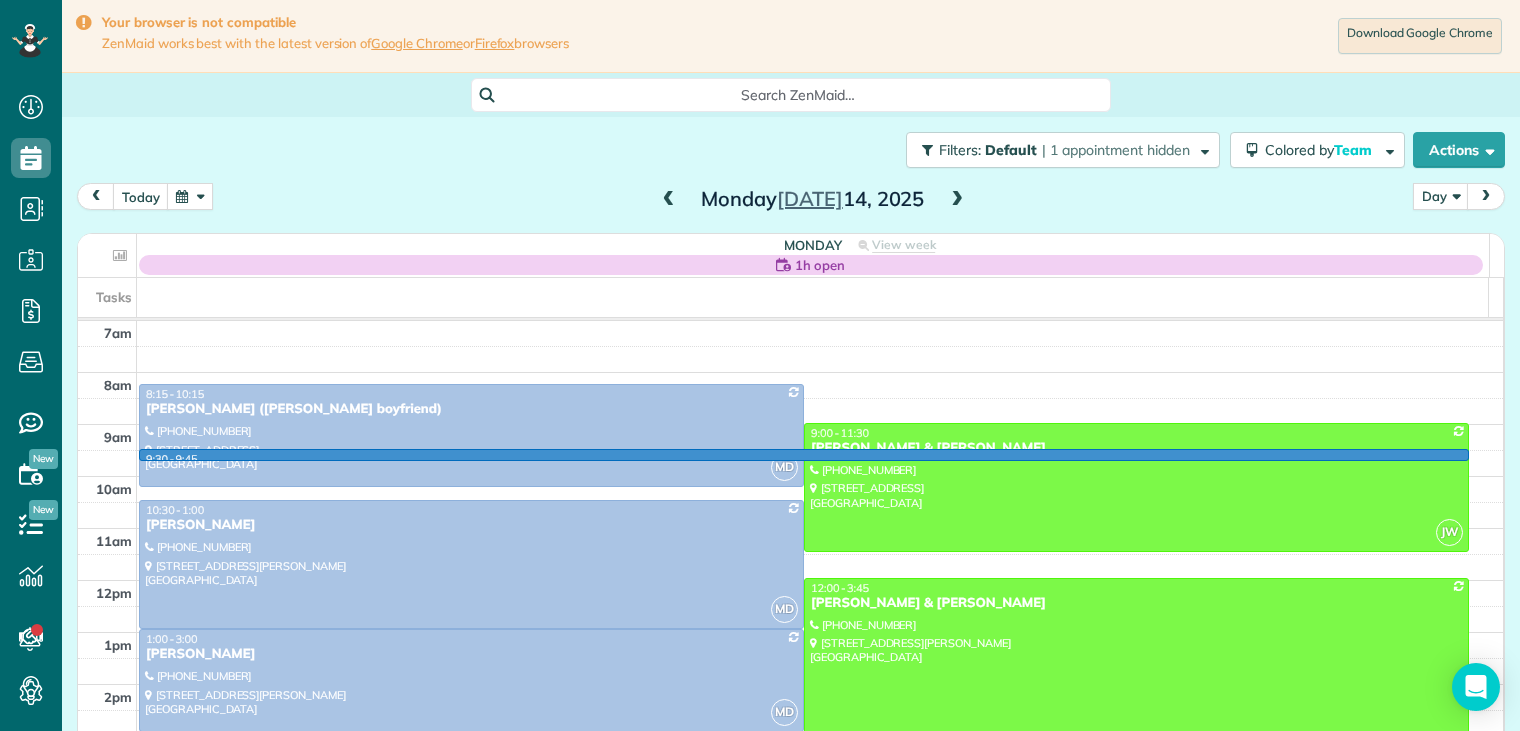 click on "4am 5am 6am 7am 8am 9am 10am 11am 12pm 1pm 2pm 3pm 4pm 5pm 9:30 - 9:45 MD 8:15 - 10:15 [PERSON_NAME] ([PERSON_NAME] boyfriend) [PHONE_NUMBER] [STREET_ADDRESS] JW 9:00 - 11:30 [PERSON_NAME] & [PERSON_NAME] [PHONE_NUMBER] [STREET_ADDRESS] 10:30 - 1:00 [PERSON_NAME] [PHONE_NUMBER] [STREET_ADDRESS][PERSON_NAME] JW 12:00 - 3:45 [PERSON_NAME] & [PERSON_NAME] [PHONE_NUMBER] [STREET_ADDRESS][PERSON_NAME] 1:00 - 3:00 [PERSON_NAME] [PHONE_NUMBER] [STREET_ADDRESS][PERSON_NAME]" at bounding box center (790, 528) 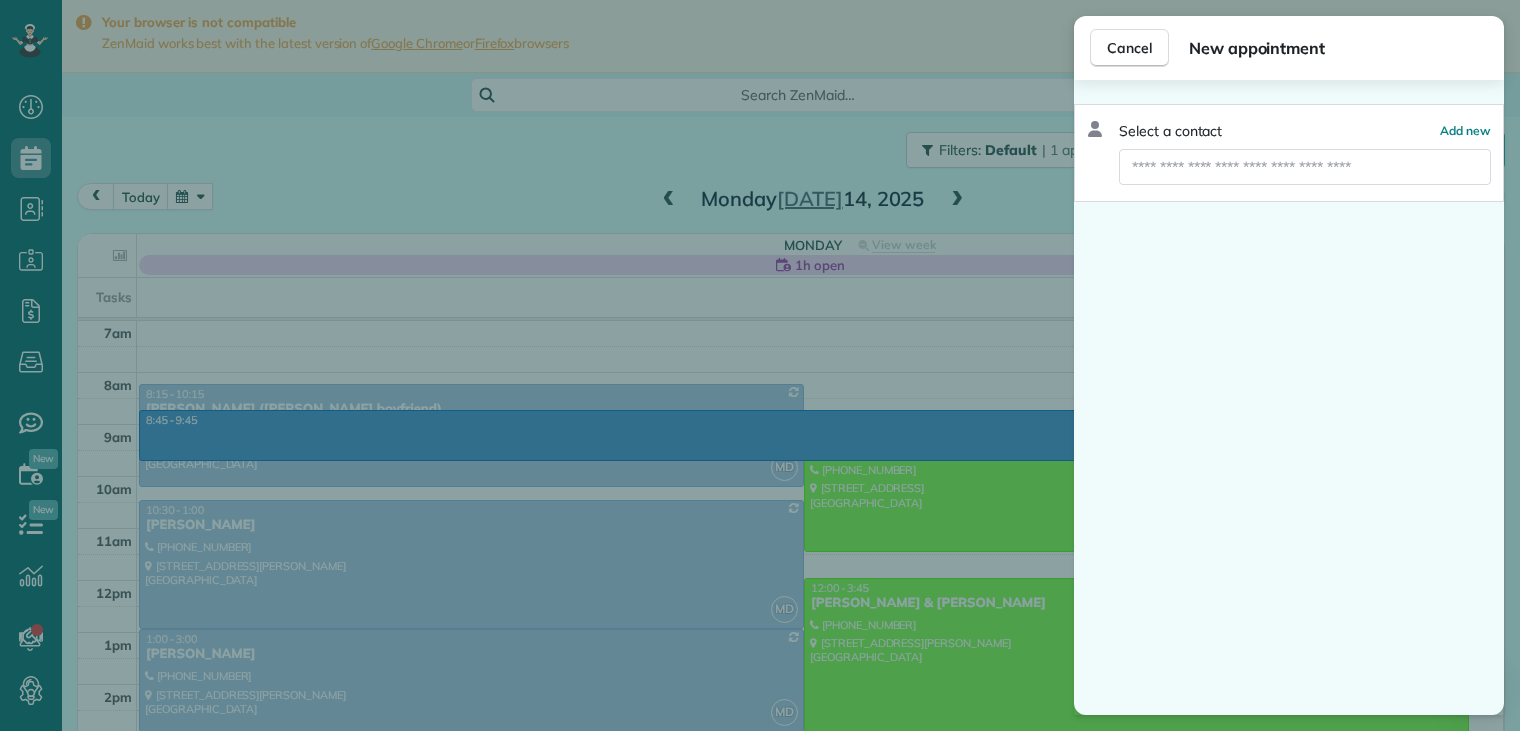 click on "Cancel New appointment Select a contact Add new" at bounding box center [760, 365] 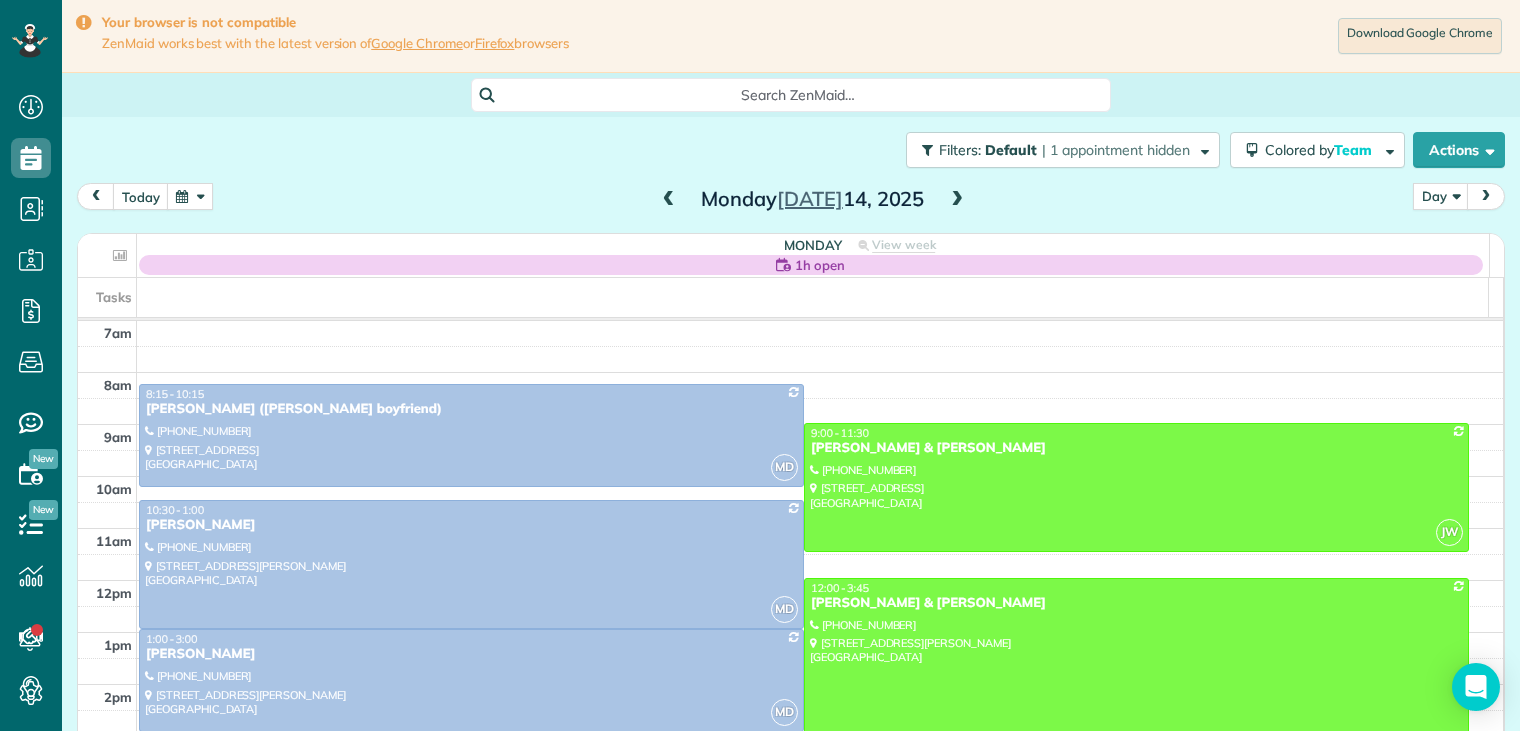 click at bounding box center (957, 200) 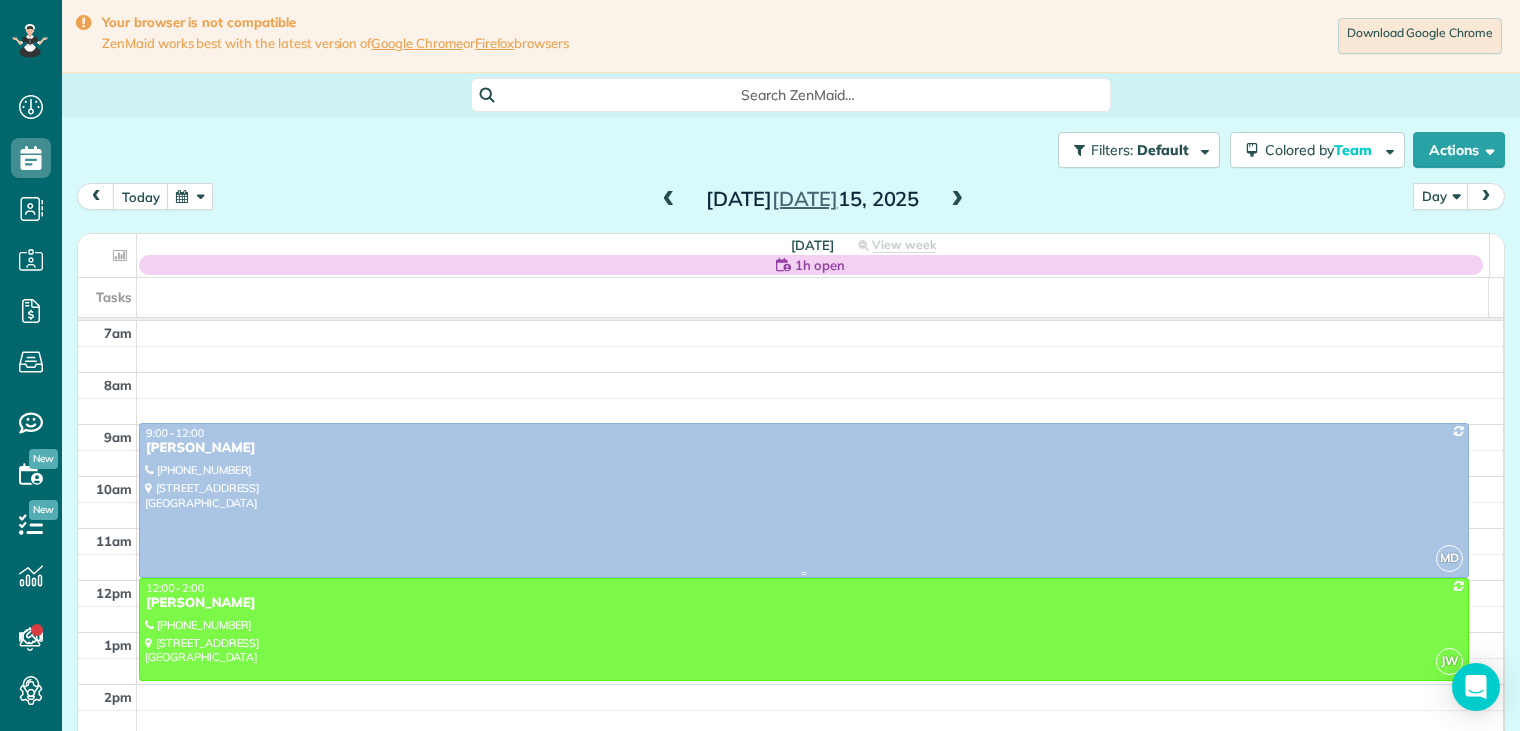 click at bounding box center (804, 500) 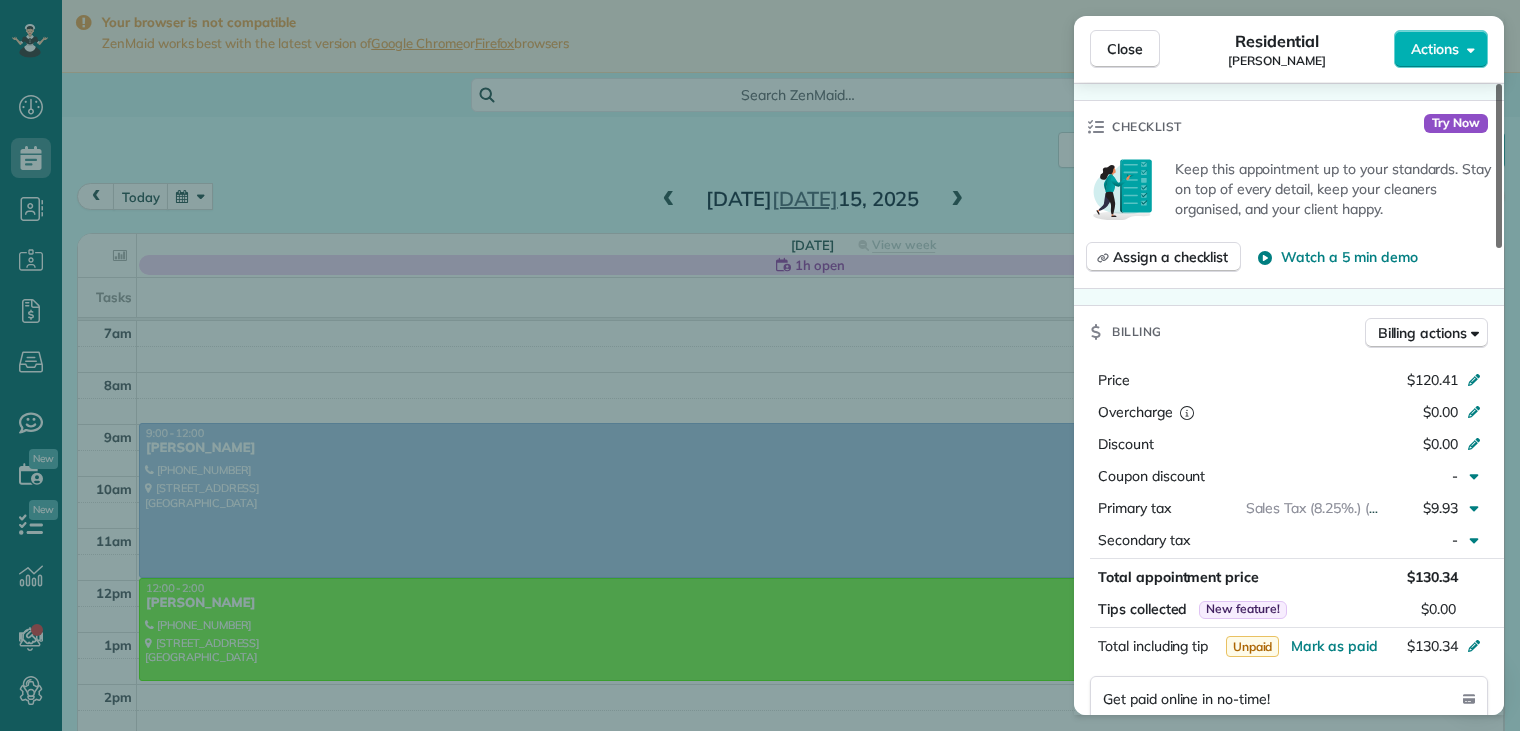 scroll, scrollTop: 741, scrollLeft: 0, axis: vertical 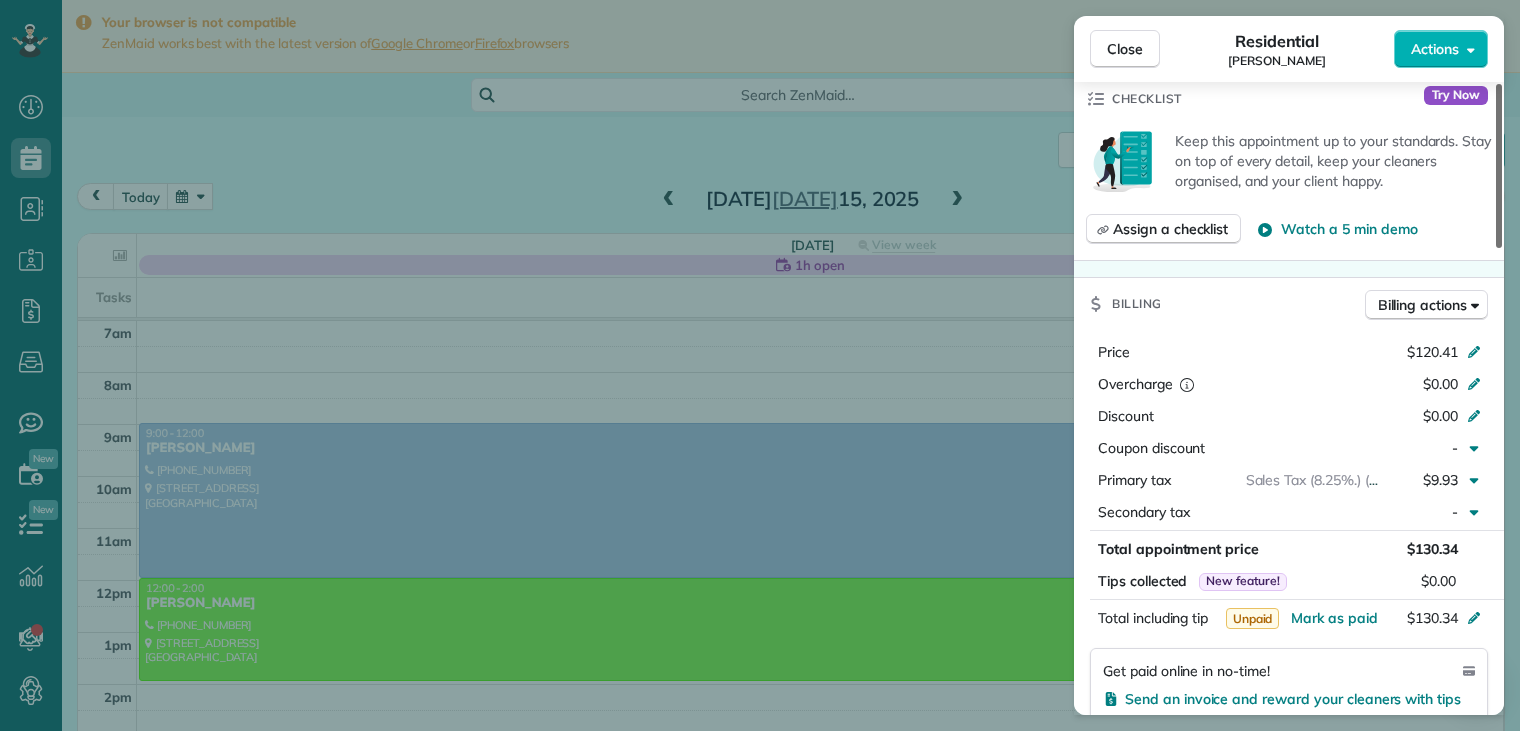drag, startPoint x: 1501, startPoint y: 243, endPoint x: 1529, endPoint y: 436, distance: 195.02051 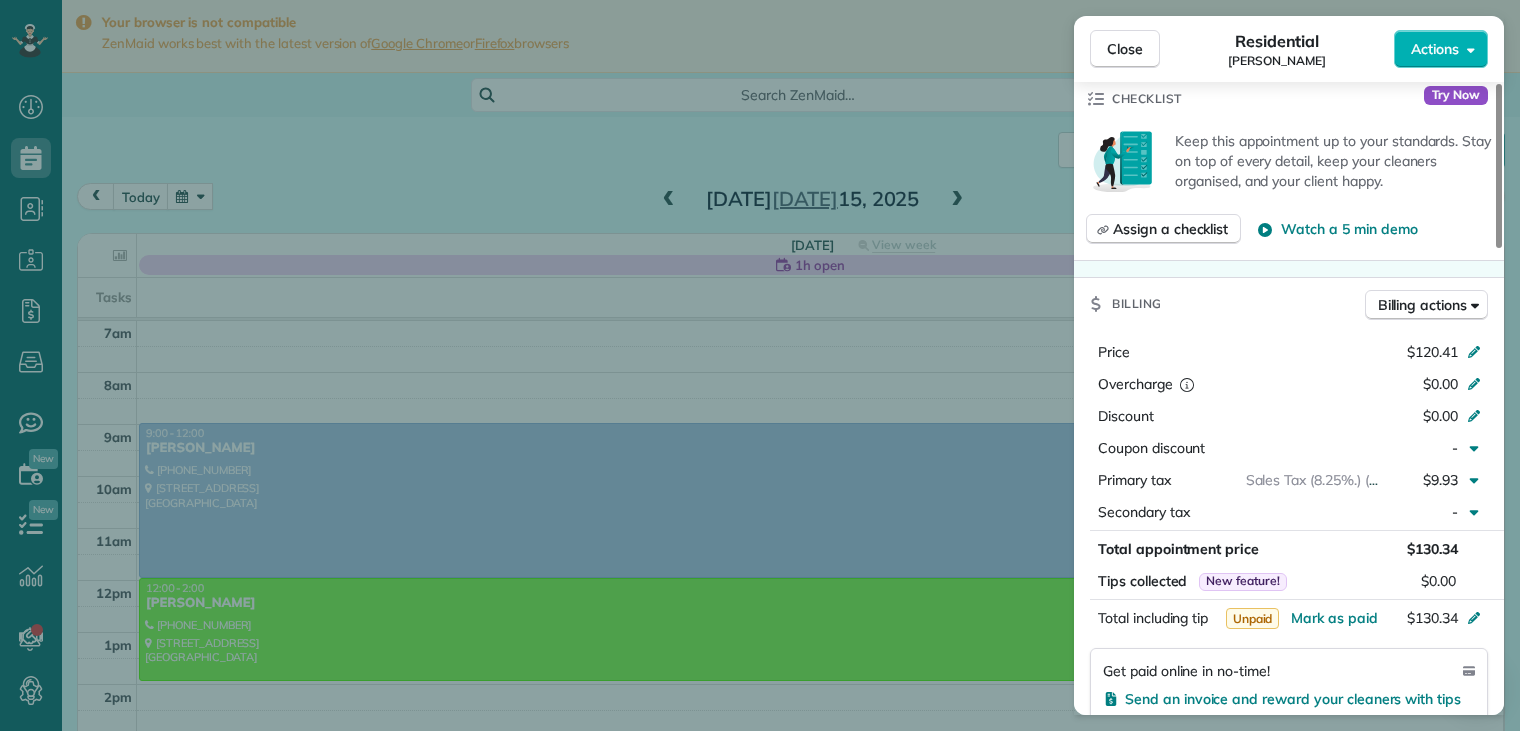 click on "Close Residential [PERSON_NAME] Actions Status Active [PERSON_NAME] · Open profile Mobile [PHONE_NUMBER] Copy [PERSON_NAME][EMAIL_ADDRESS][PERSON_NAME][DOMAIN_NAME] Copy View Details Residential [DATE] ( last week ) 9:00 AM 12:00 PM 3 hours and 0 minutes Repeats every 2 weeks Edit recurring service Previous ([DATE]) Next ([DATE]) [STREET_ADDRESS] Service was not rated yet Setup ratings Cleaners Time in and out Assign Invite Team Mela Cleaners [PERSON_NAME] 9:00 AM 12:00 PM Checklist Try Now Keep this appointment up to your standards. Stay on top of every detail, keep your cleaners organised, and your client happy. Assign a checklist Watch a 5 min demo Billing Billing actions Price $120.41 Overcharge $0.00 Discount $0.00 Coupon discount - Primary tax Sales Tax (8.25%.) (8.25%) $9.93 Secondary tax - Total appointment price $130.34 Tips collected New feature! $0.00 Unpaid Mark as paid Total including tip $130.34 Get paid online in no-time! Send an invoice and reward your cleaners with tips" at bounding box center [760, 365] 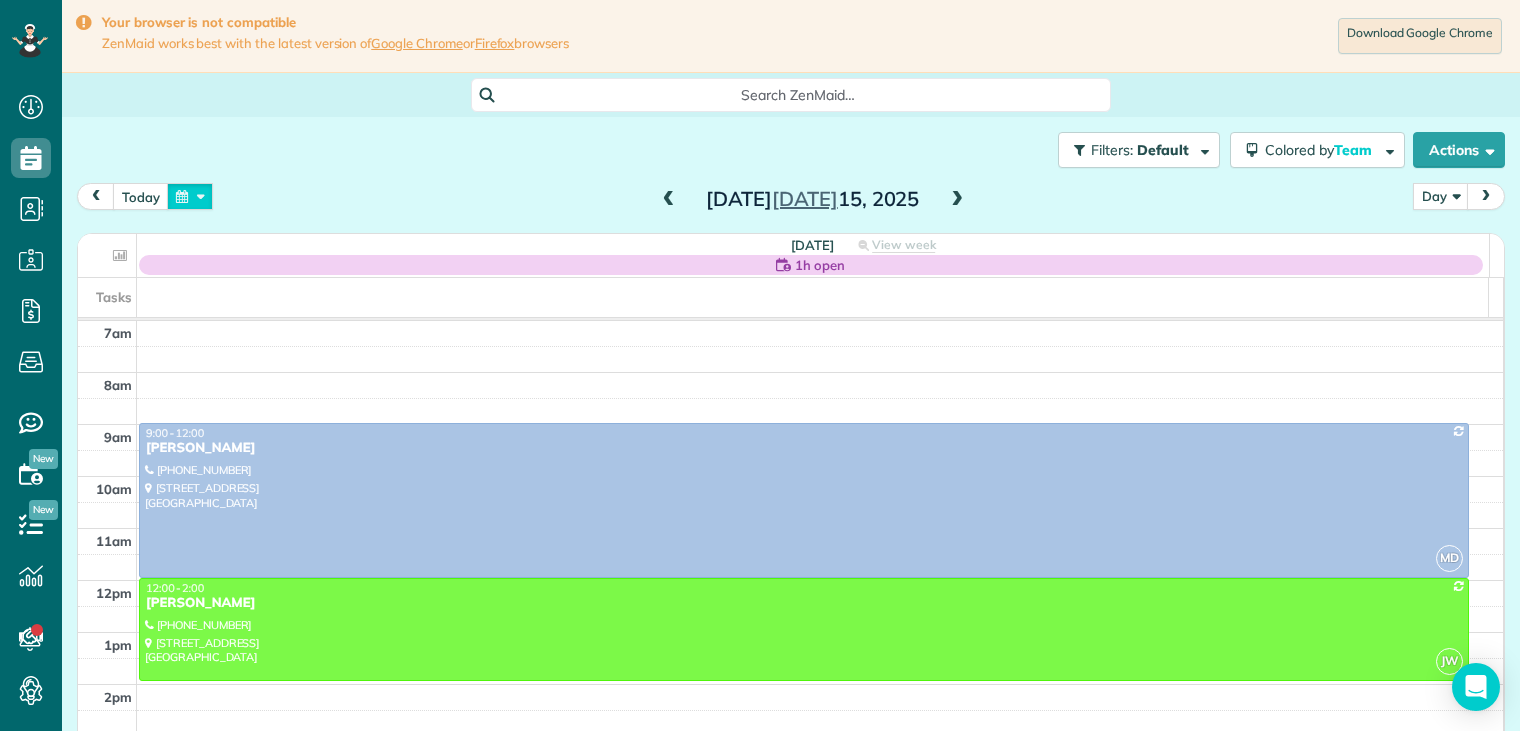click at bounding box center (190, 196) 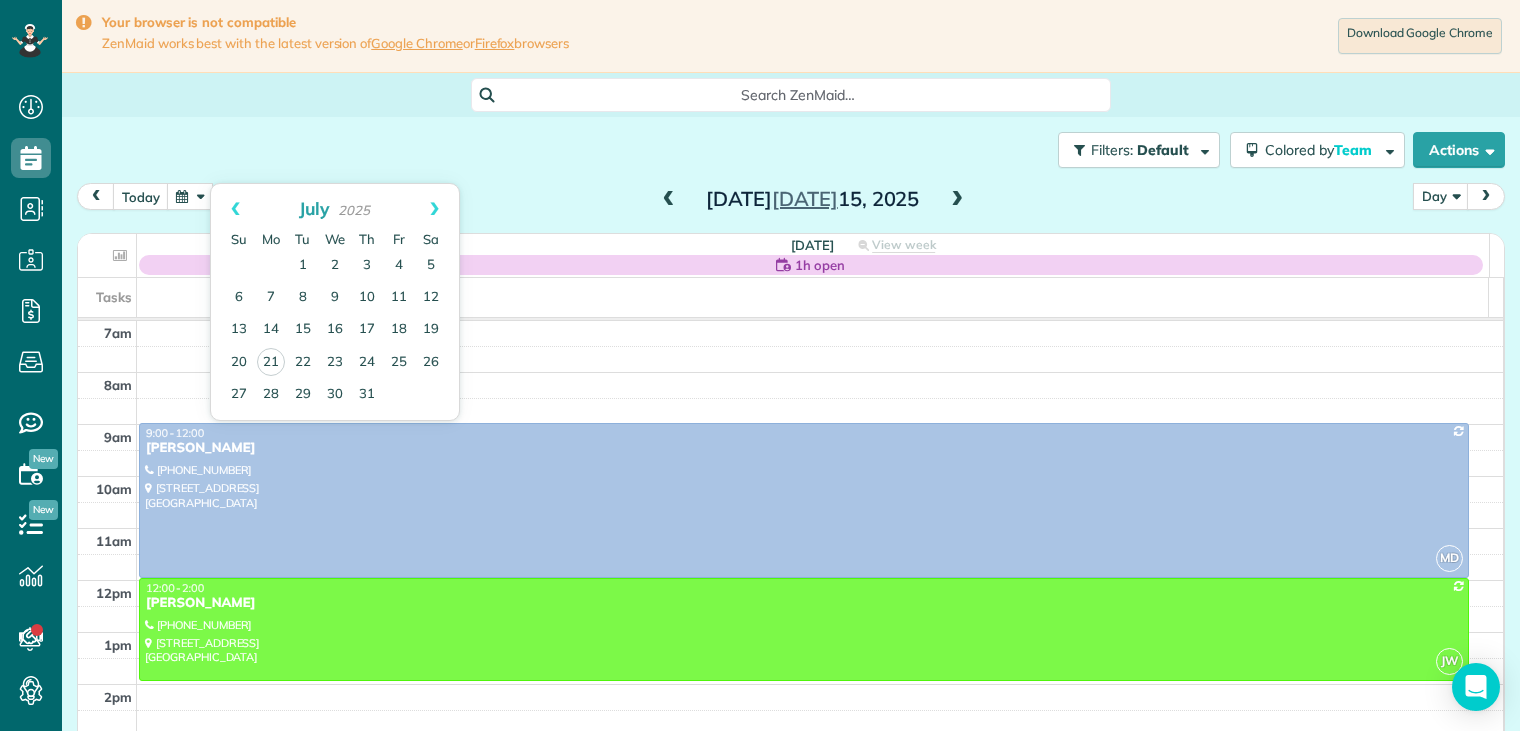 click at bounding box center [957, 200] 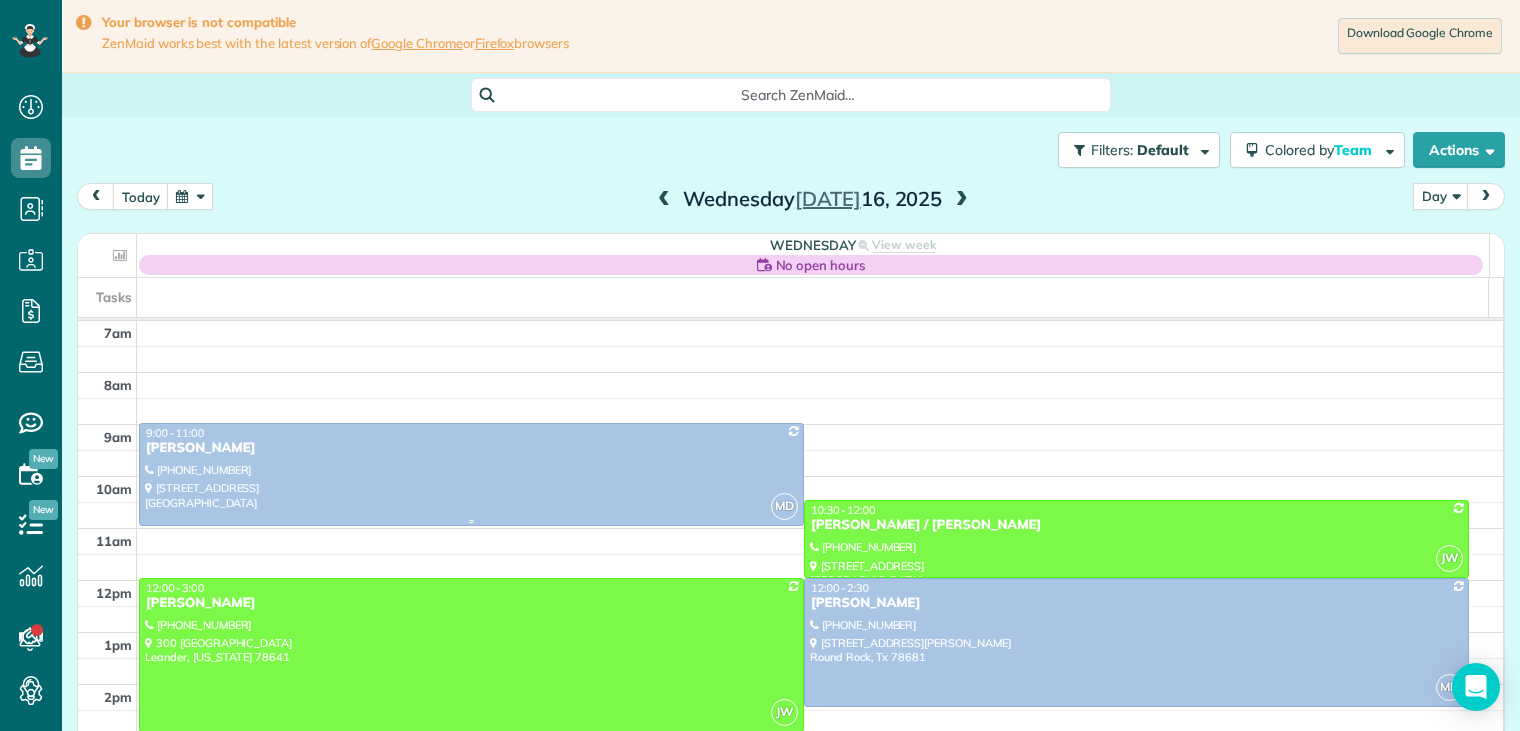 click at bounding box center [471, 474] 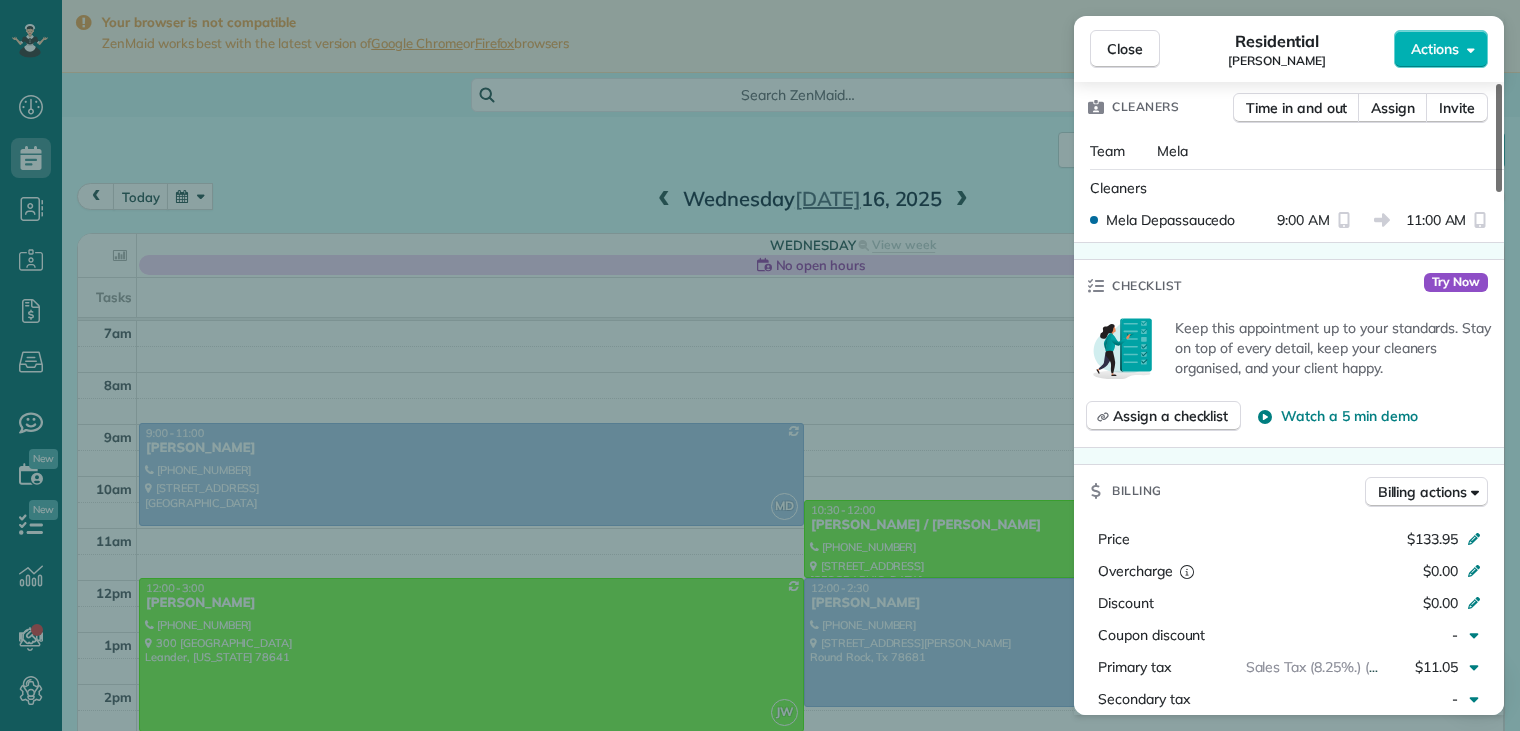 scroll, scrollTop: 580, scrollLeft: 0, axis: vertical 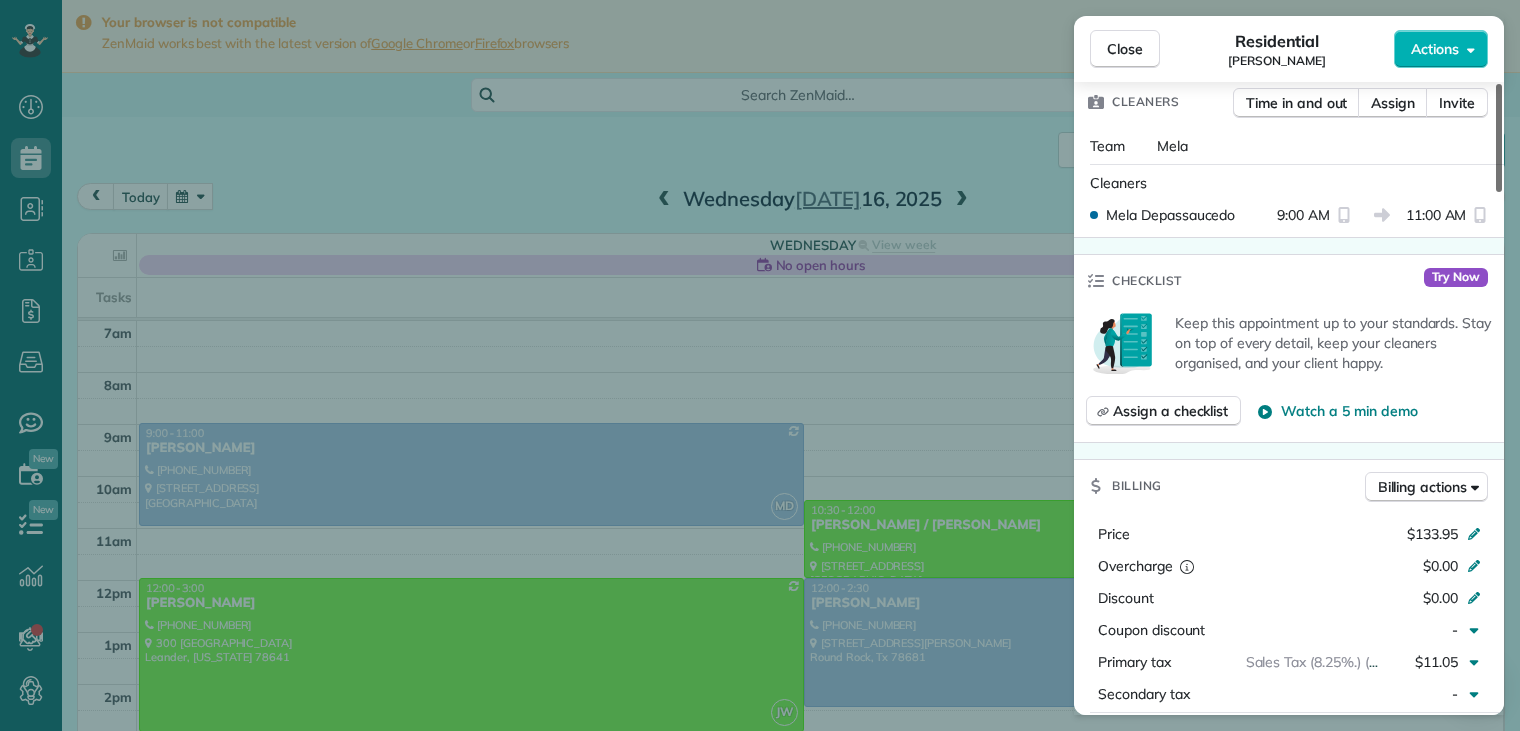 drag, startPoint x: 1501, startPoint y: 183, endPoint x: 1505, endPoint y: 283, distance: 100.07997 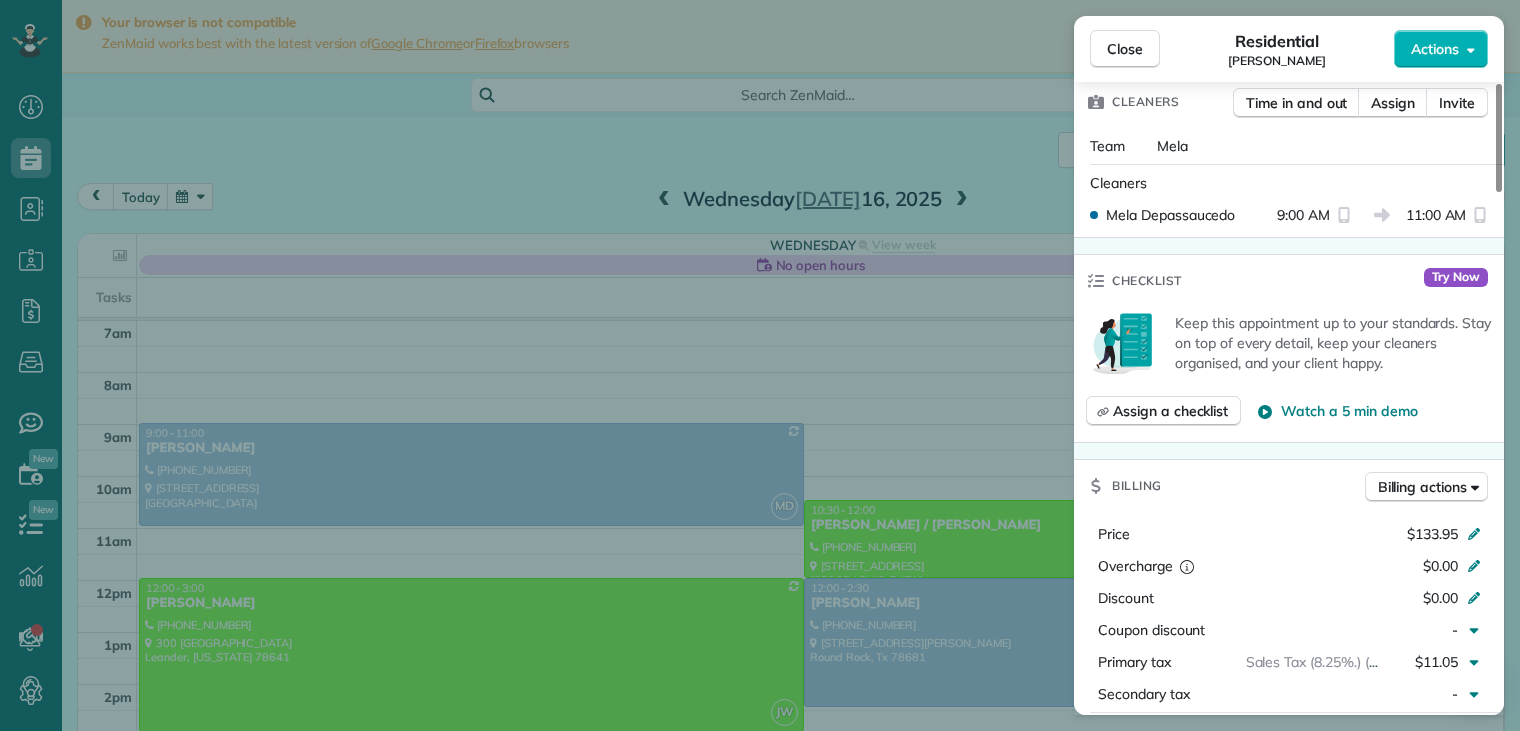 click on "Close Residential [PERSON_NAME] Actions Status Active [PERSON_NAME] · Open profile Spouse [PHONE_NUMBER] Copy Mobile [PHONE_NUMBER] Copy [EMAIL_ADDRESS][DOMAIN_NAME] Copy View Details Residential [DATE] ( [DATE] ) 9:00 AM 11:00 AM 2 hours and 0 minutes Repeats every 2 weeks Edit recurring service Previous ([DATE]) Next ([DATE]) [STREET_ADDRESS] Service was not rated yet Setup ratings Cleaners Time in and out Assign Invite Team Mela Cleaners Mela   Depassaucedo 9:00 AM 11:00 AM Checklist Try Now Keep this appointment up to your standards. Stay on top of every detail, keep your cleaners organised, and your client happy. Assign a checklist Watch a 5 min demo Billing Billing actions Price $133.95 Overcharge $0.00 Discount $0.00 Coupon discount - Primary tax Sales Tax (8.25%.) (8.25%) $11.05 Secondary tax - Total appointment price $145.00 Tips collected New feature! $0.00 Unpaid Mark as paid Total including tip $145.00 Get paid online in no-time! Charge customer credit card Notes 3" at bounding box center [760, 365] 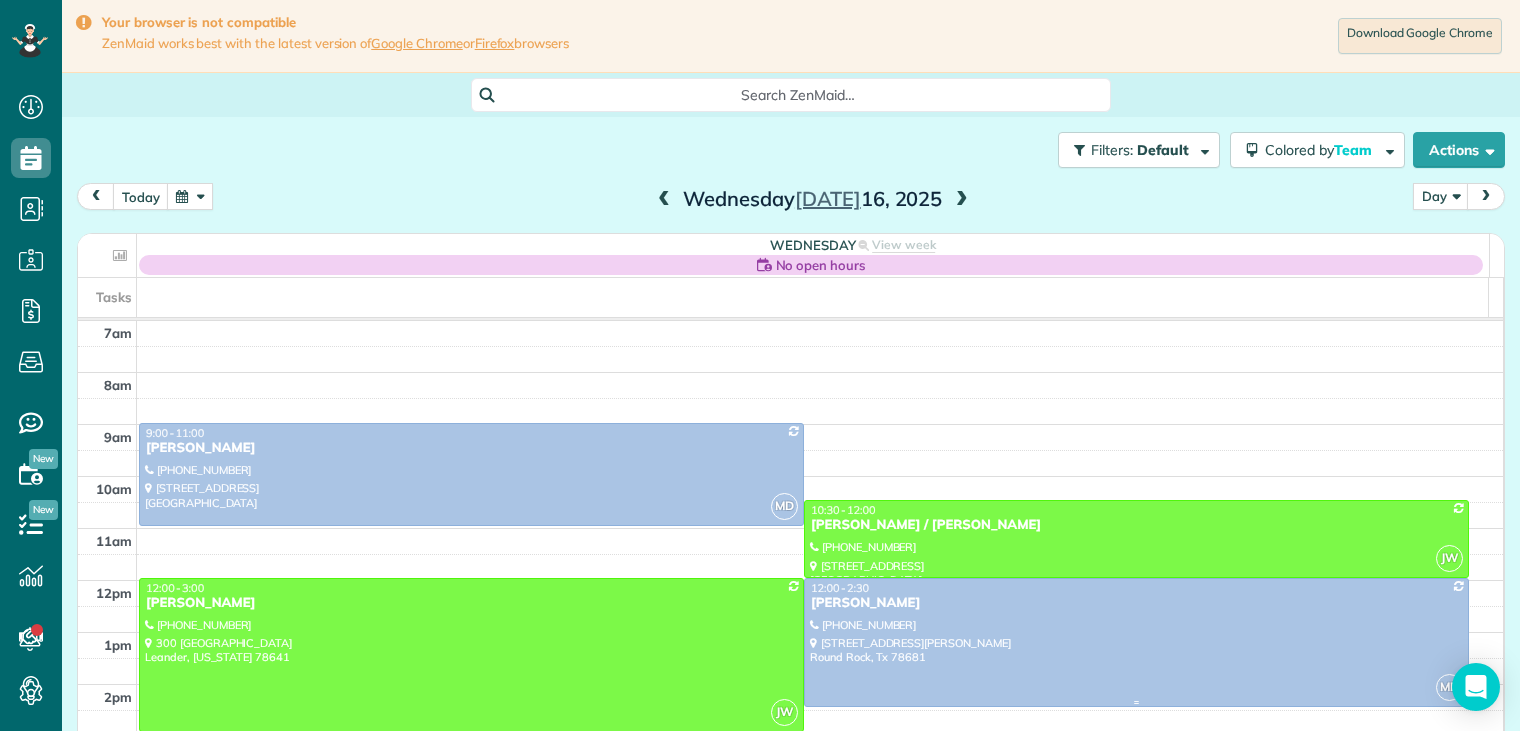 click at bounding box center [1136, 642] 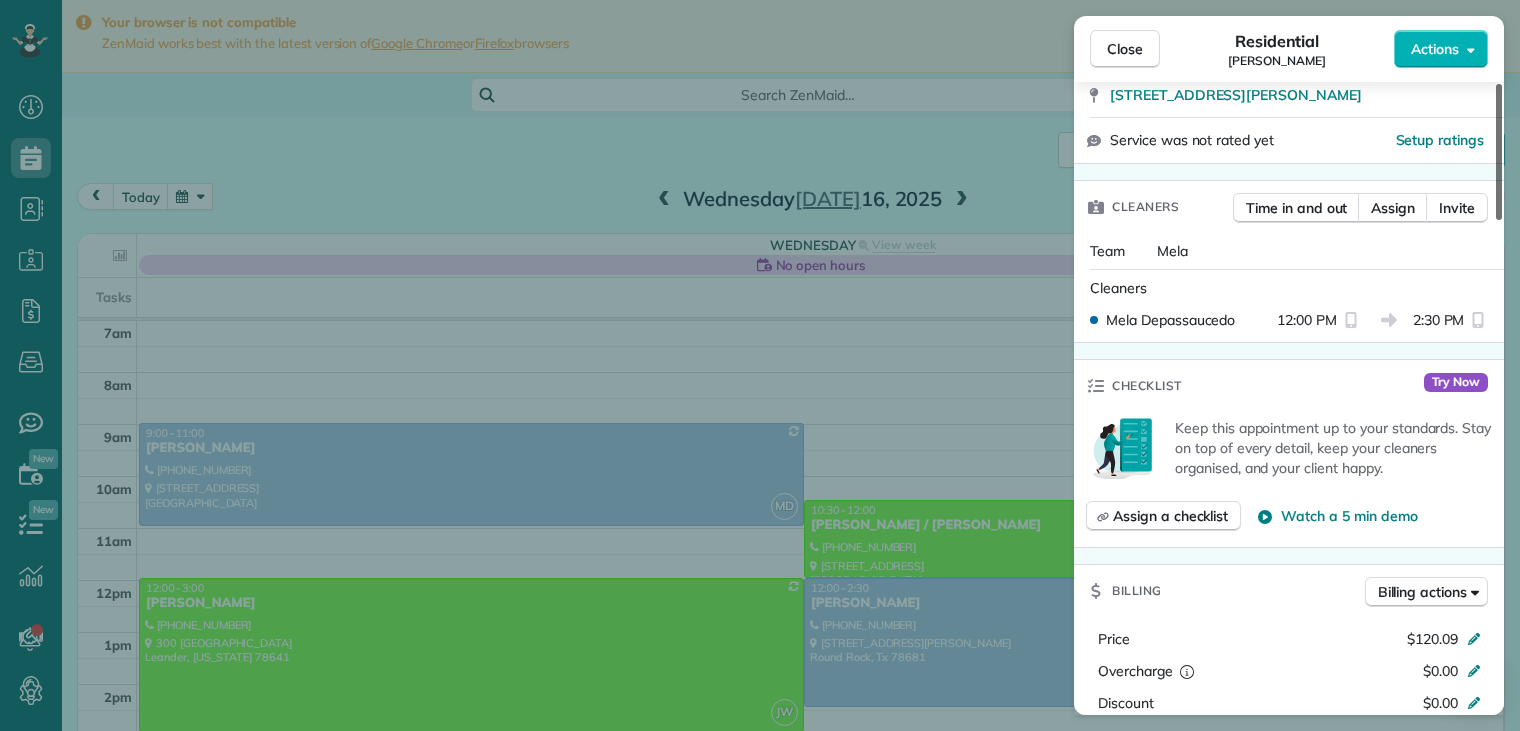 scroll, scrollTop: 441, scrollLeft: 0, axis: vertical 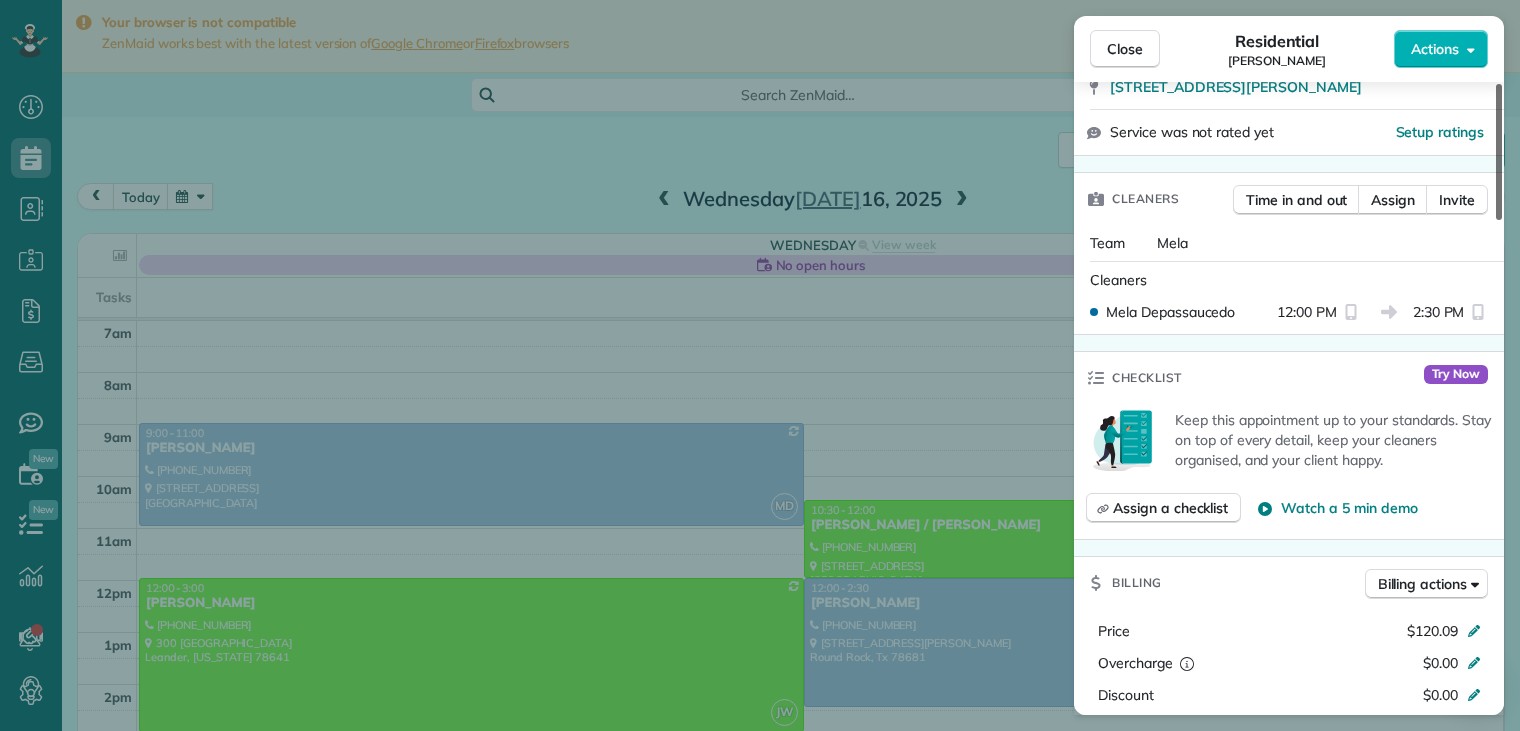 drag, startPoint x: 1499, startPoint y: 211, endPoint x: 1516, endPoint y: 306, distance: 96.50906 